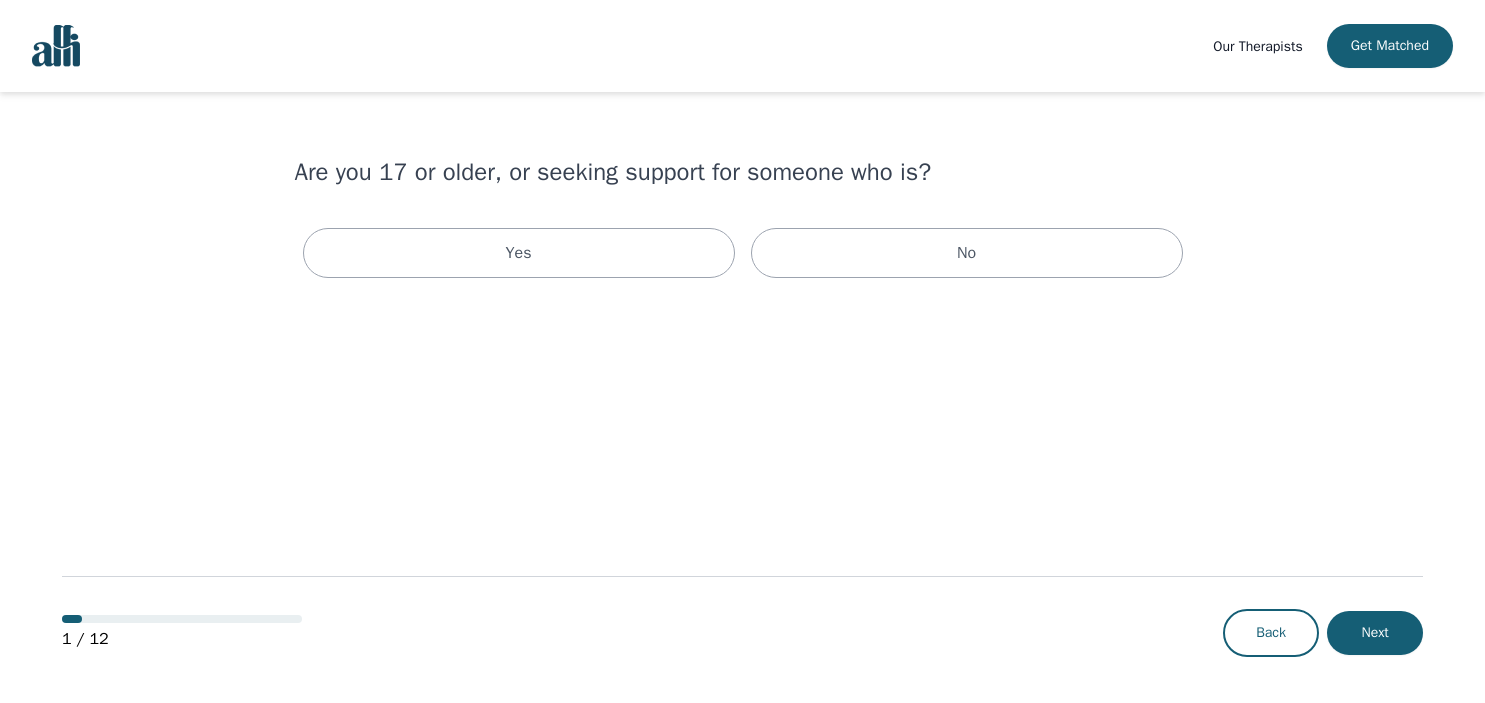 scroll, scrollTop: 0, scrollLeft: 0, axis: both 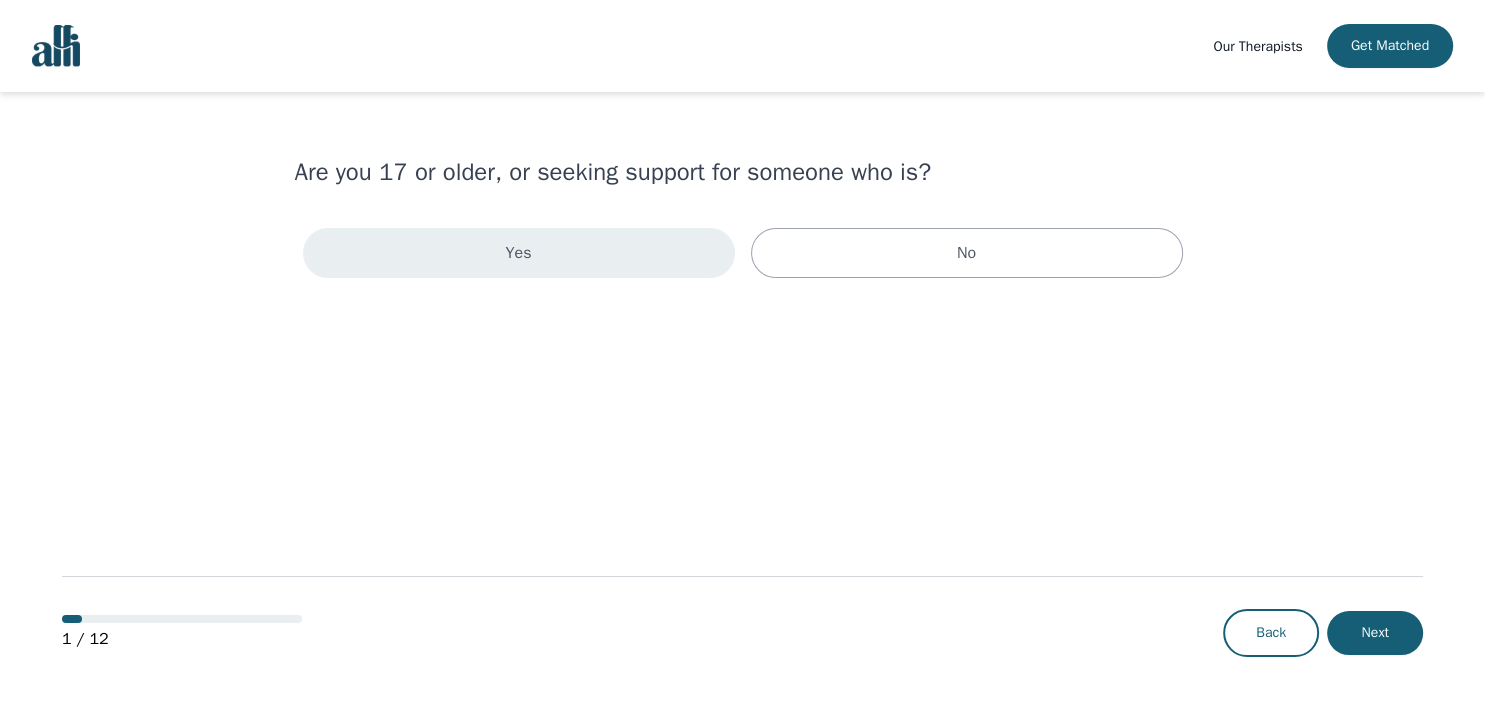 click on "Yes" at bounding box center [519, 253] 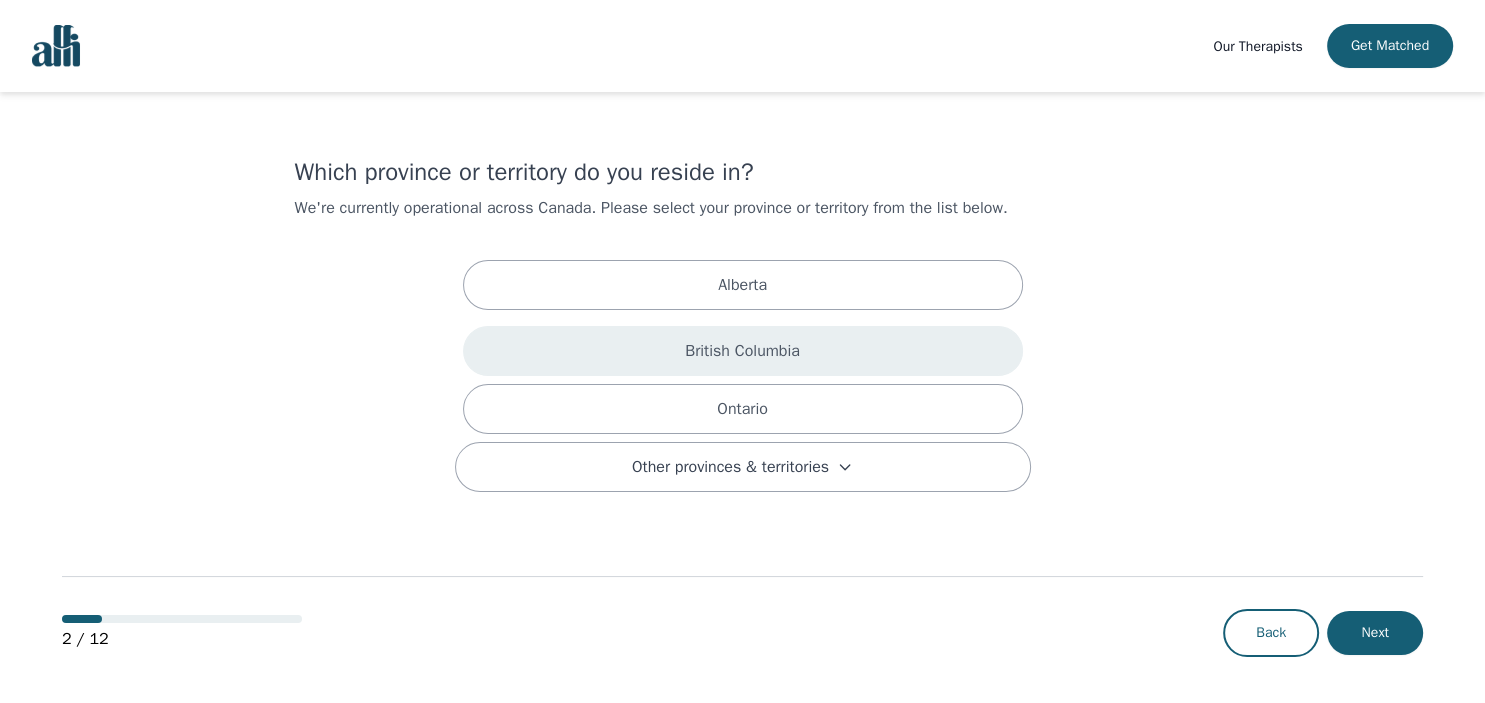 click on "British Columbia" at bounding box center [743, 351] 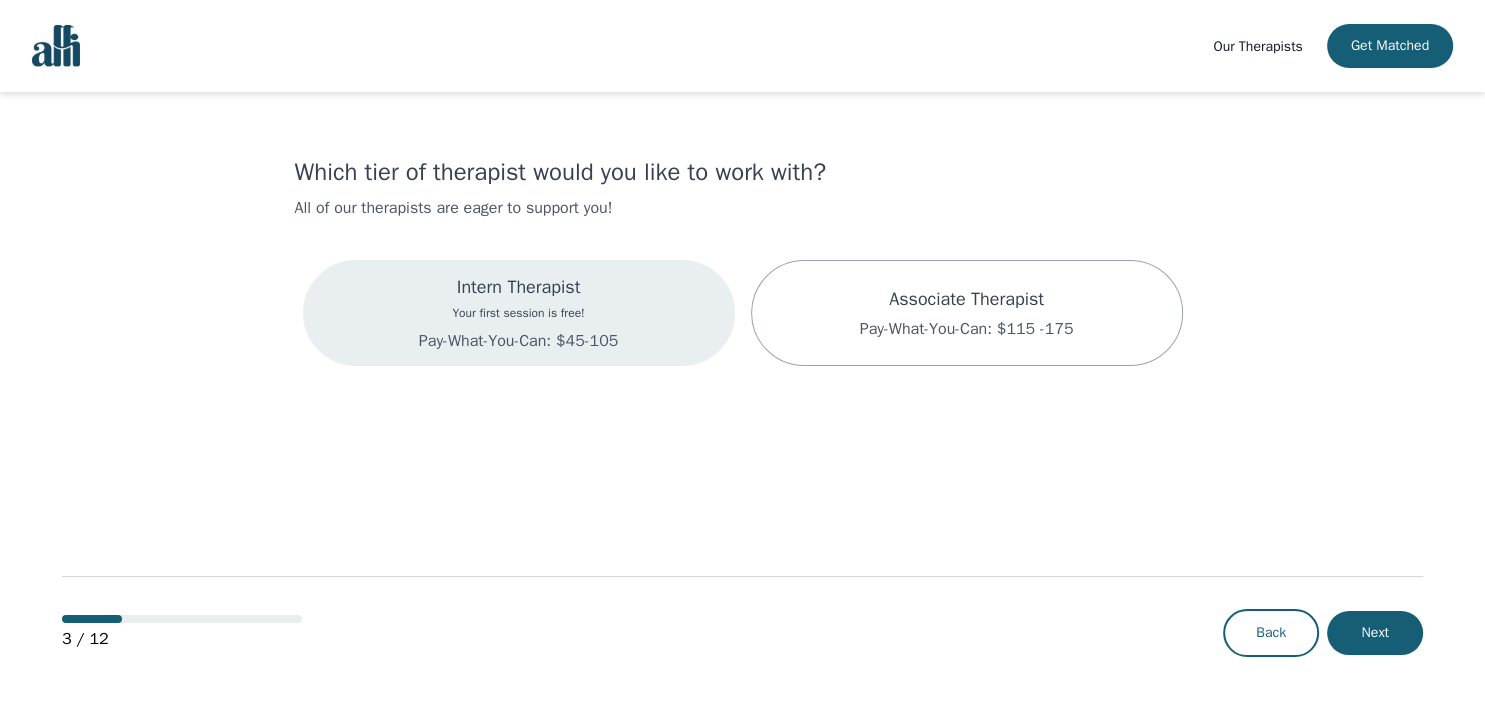 click on "Intern Therapist Your first session is free! Pay-What-You-Can: $45-105" at bounding box center (519, 313) 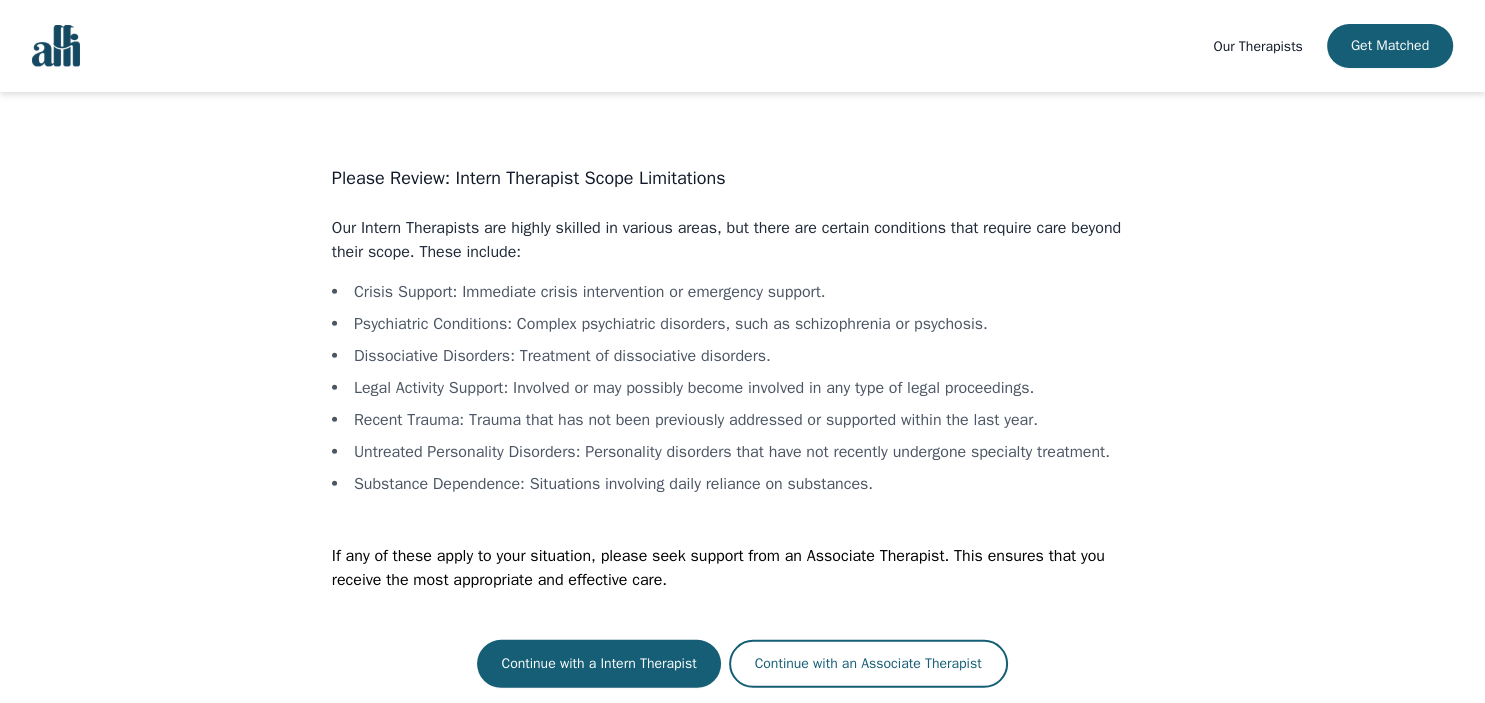 scroll, scrollTop: 2, scrollLeft: 0, axis: vertical 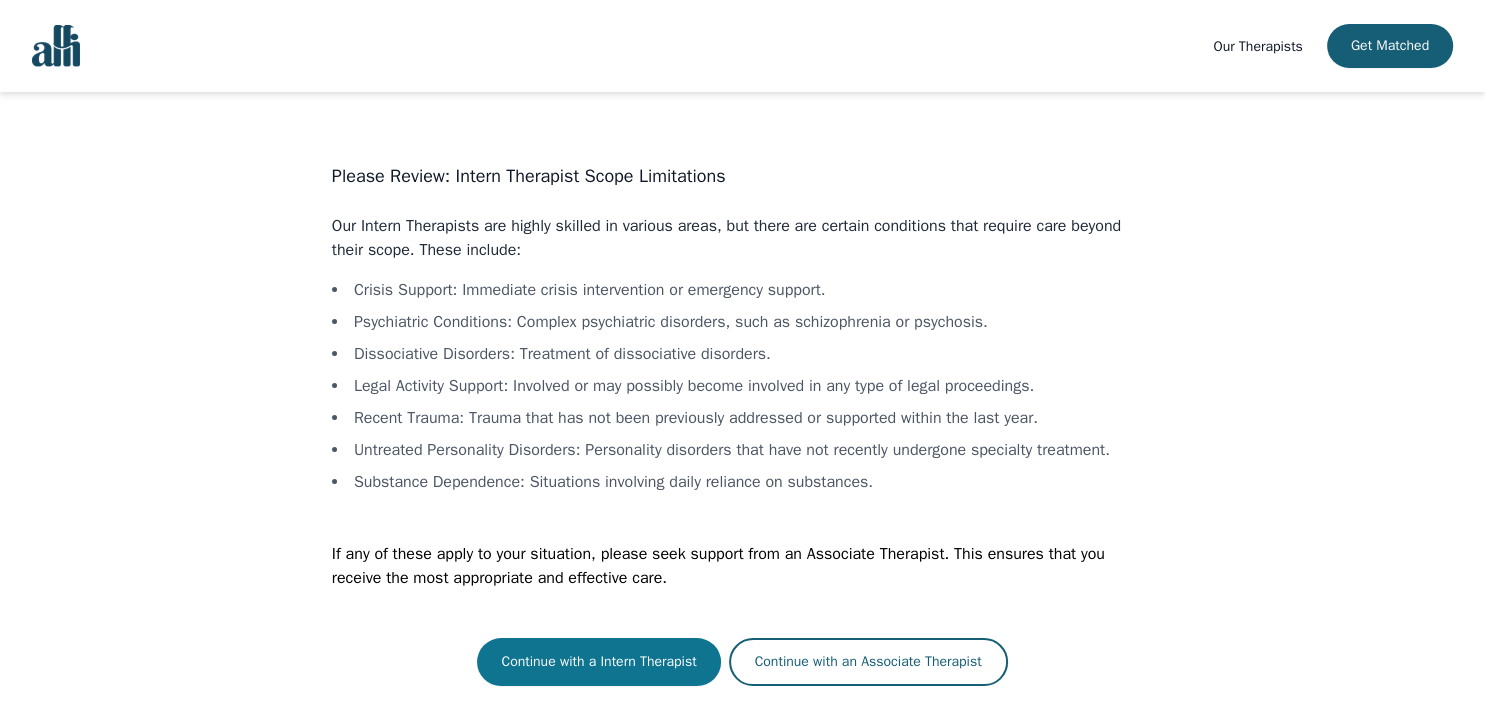 click on "Continue with a Intern Therapist" at bounding box center [598, 662] 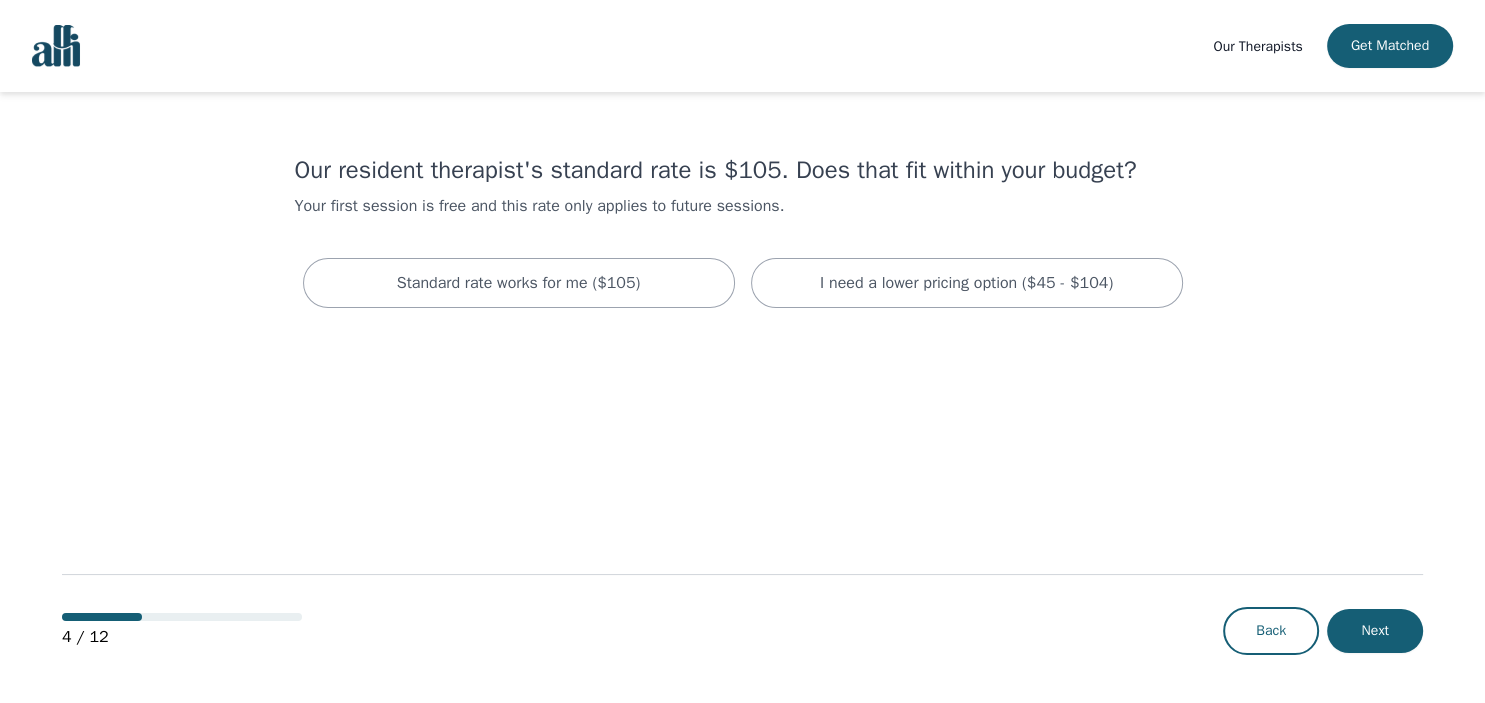 scroll, scrollTop: 0, scrollLeft: 0, axis: both 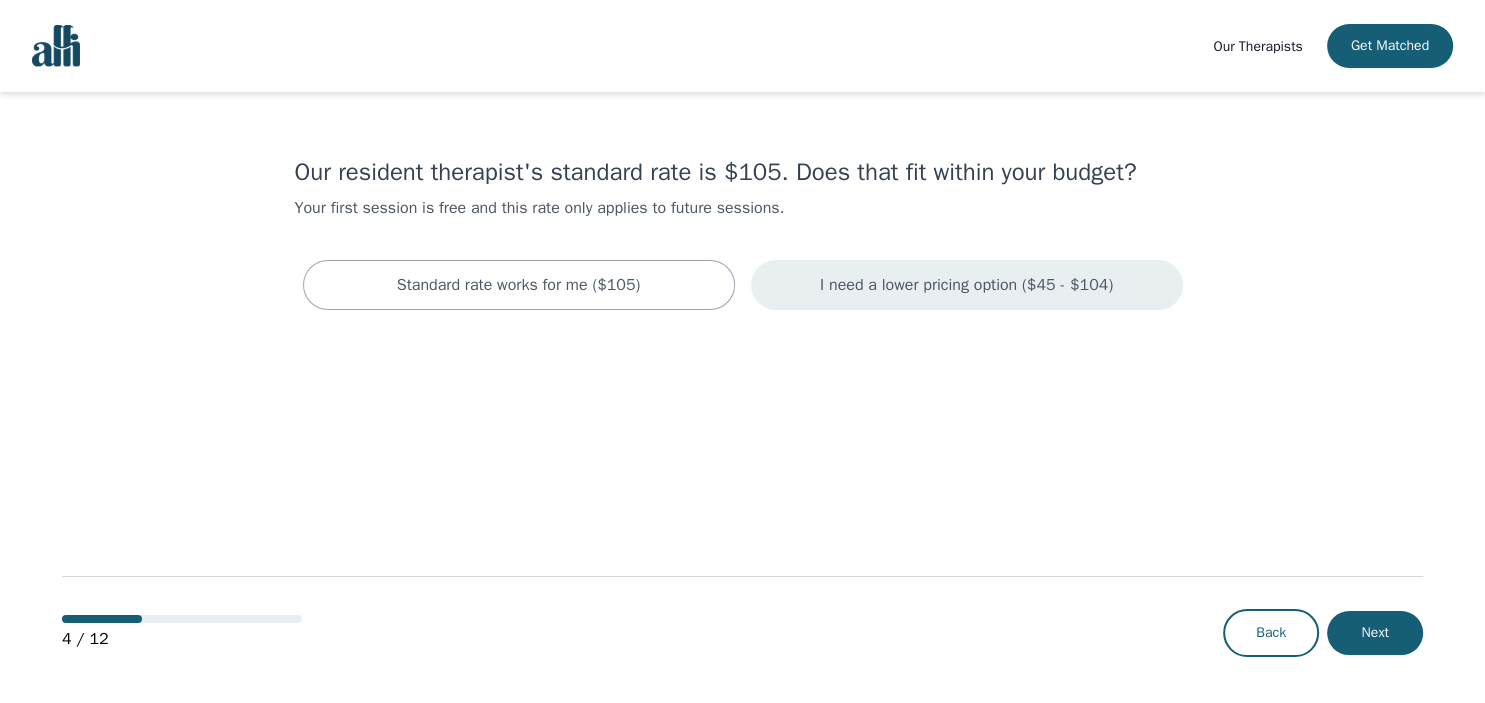 click on "I need a lower pricing option ($45 - $104)" at bounding box center [966, 285] 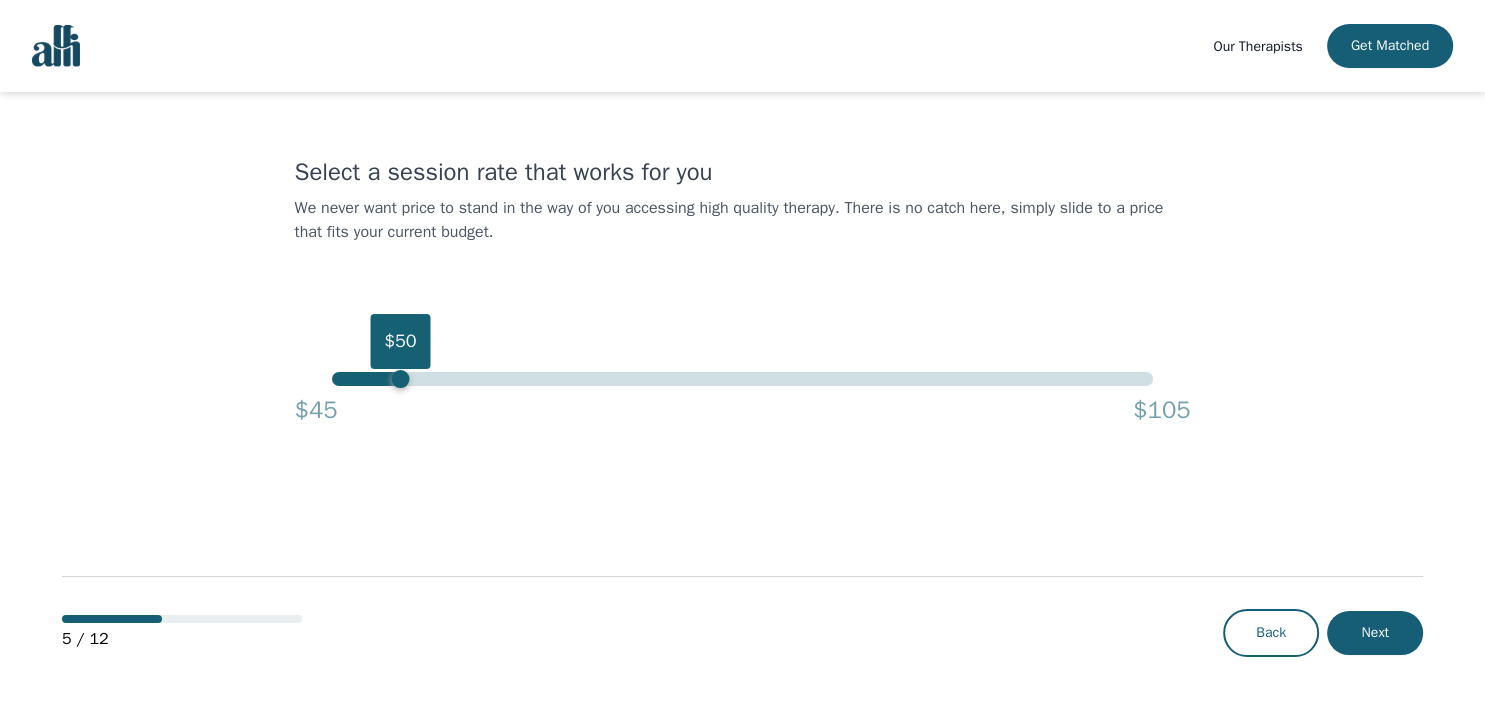 drag, startPoint x: 1154, startPoint y: 382, endPoint x: 402, endPoint y: 458, distance: 755.8307 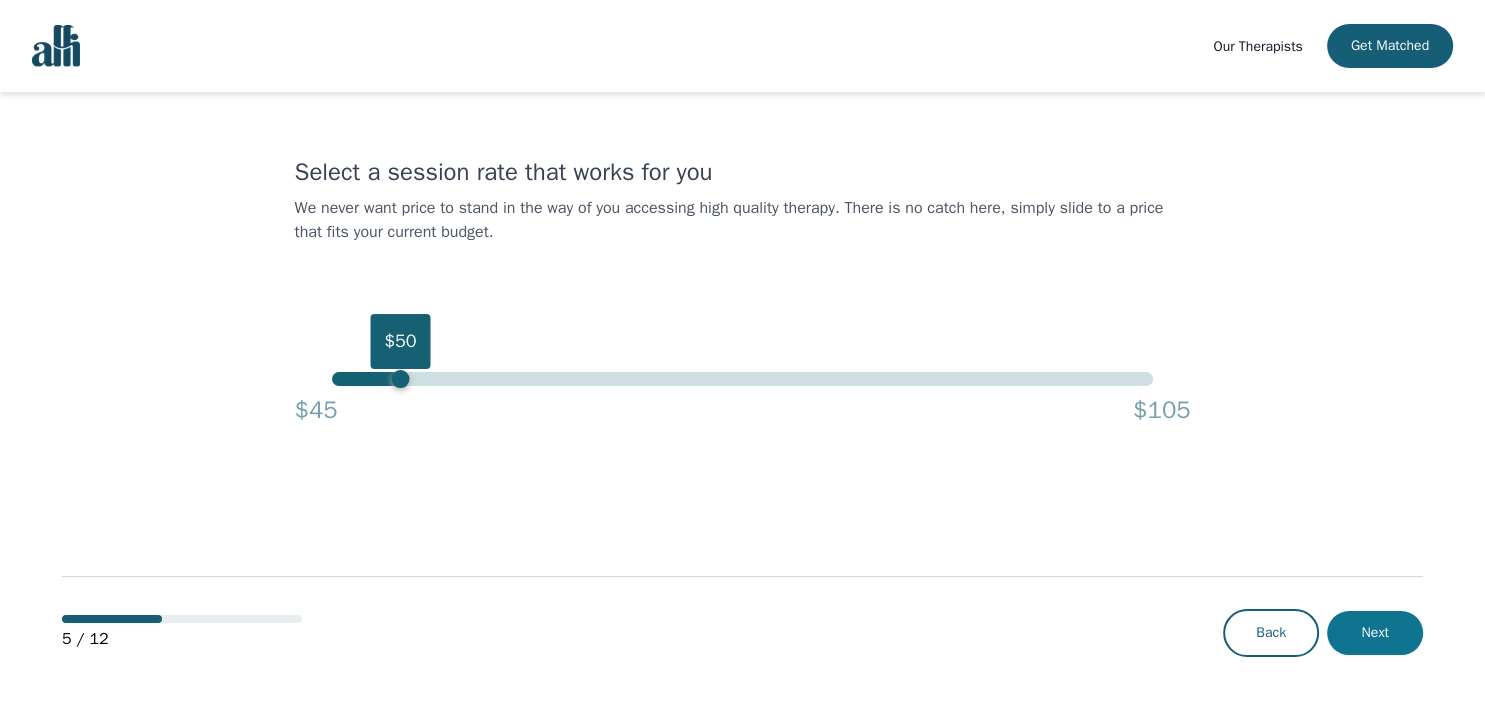 click on "Next" at bounding box center (1375, 633) 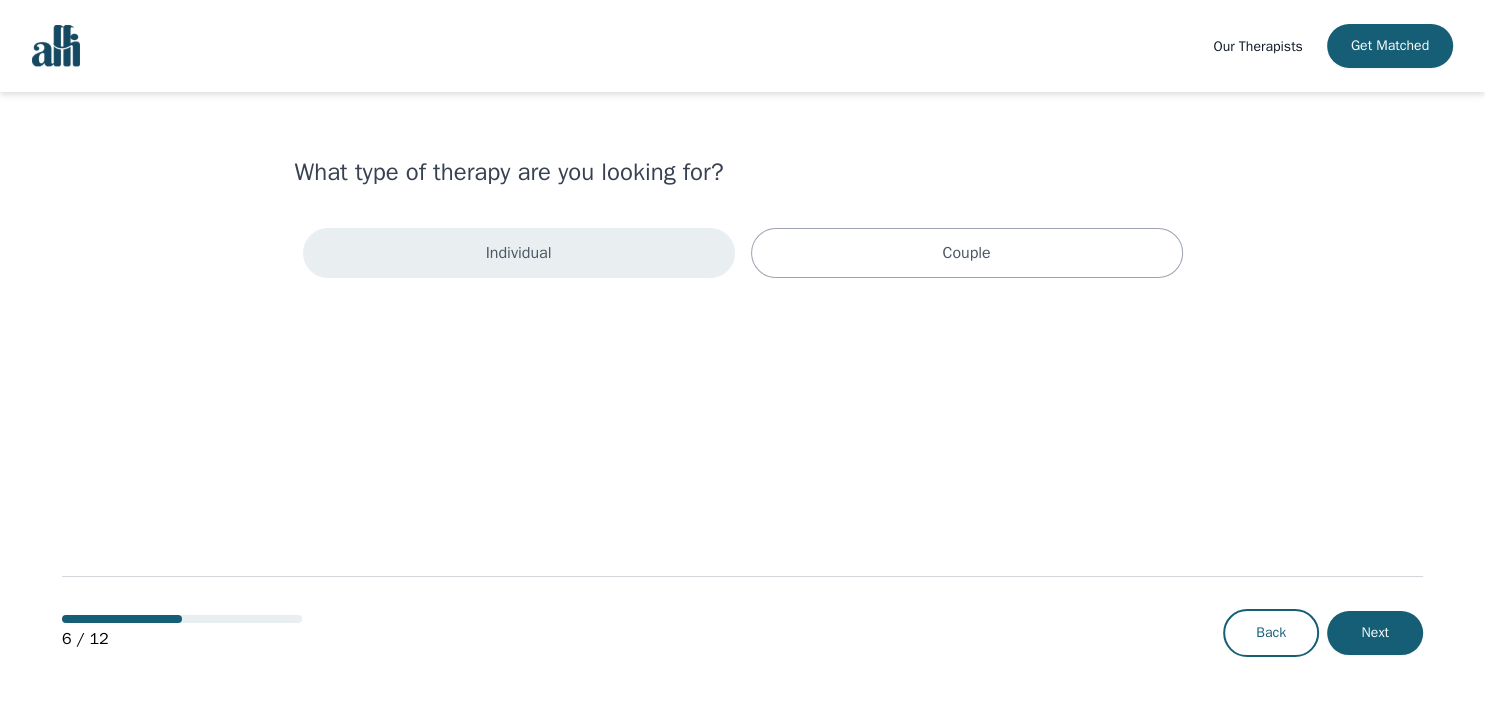 click on "Individual" at bounding box center [519, 253] 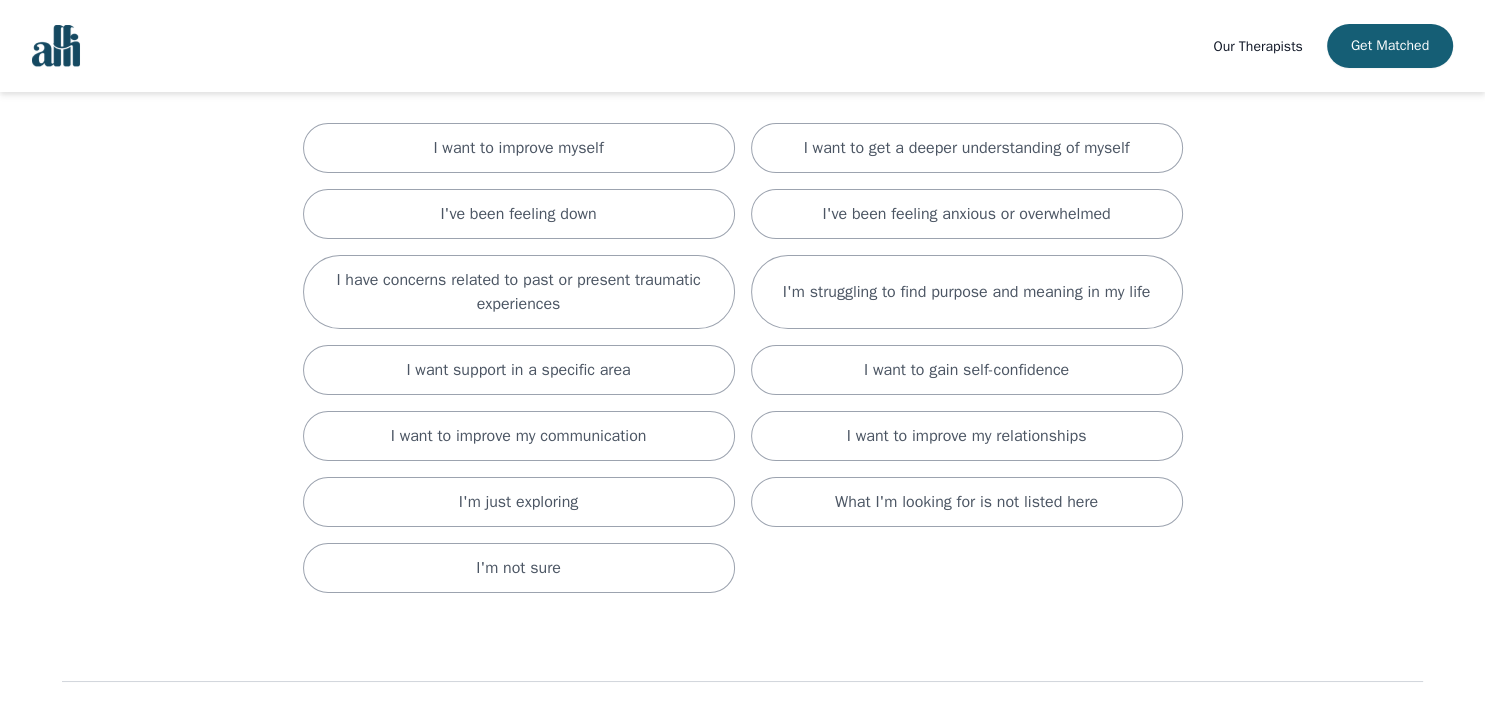 scroll, scrollTop: 134, scrollLeft: 0, axis: vertical 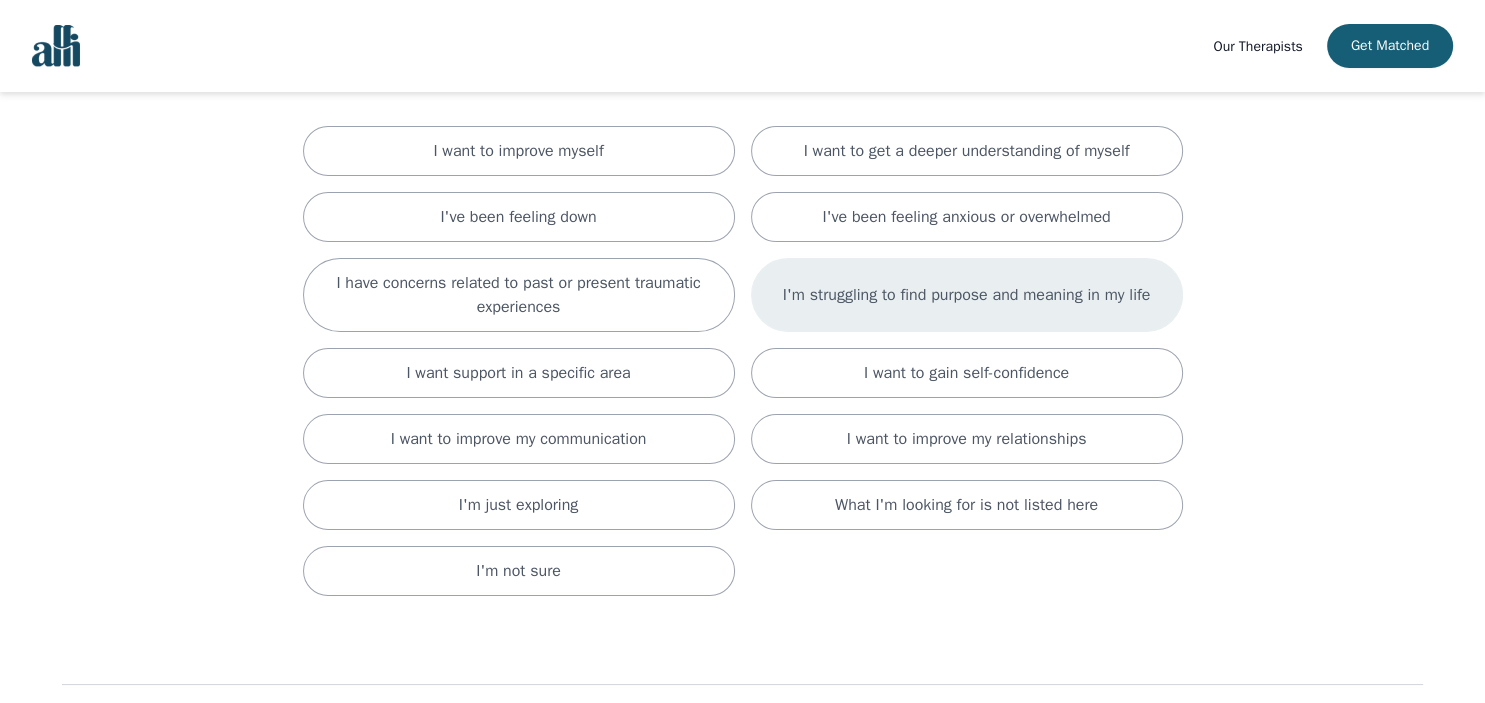 click on "I'm struggling to find purpose and meaning in my life" at bounding box center [967, 295] 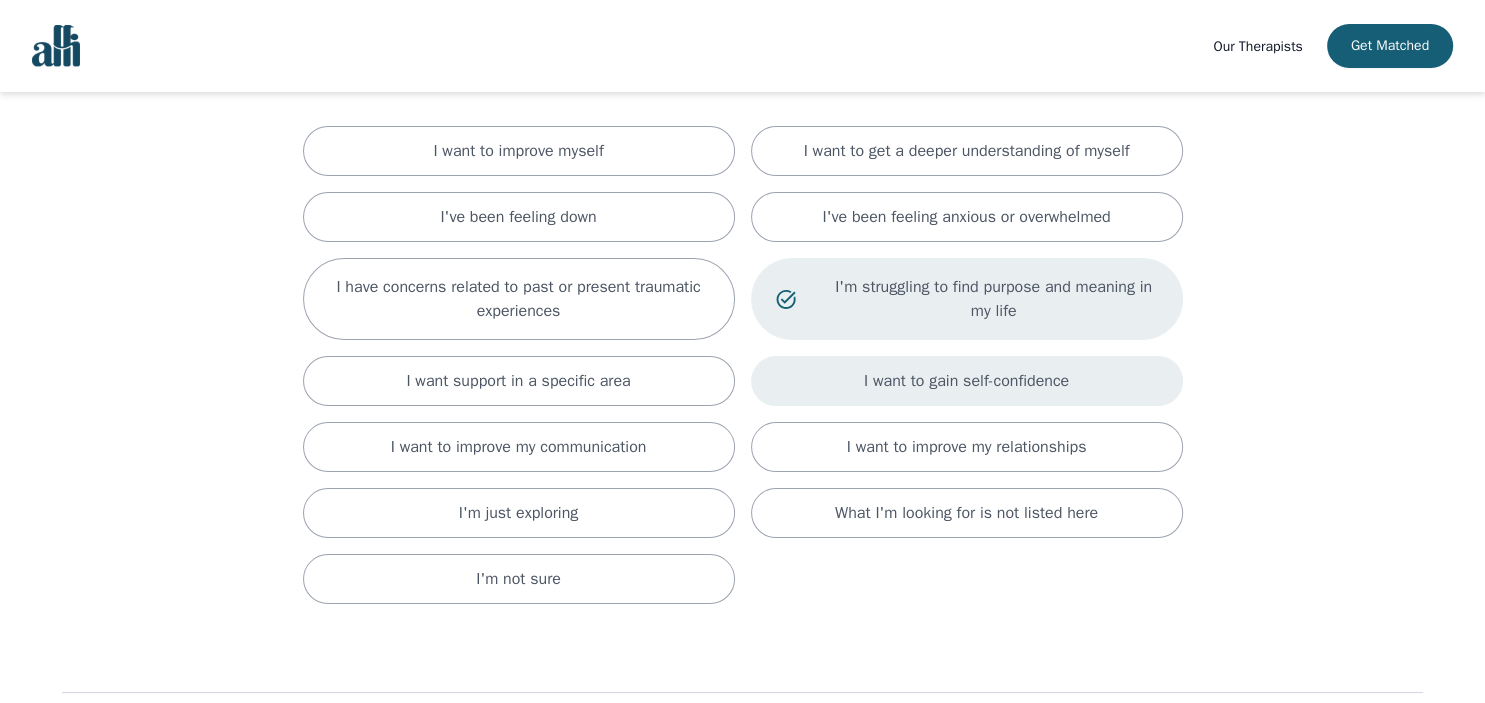 click on "I want to gain self-confidence" at bounding box center (967, 381) 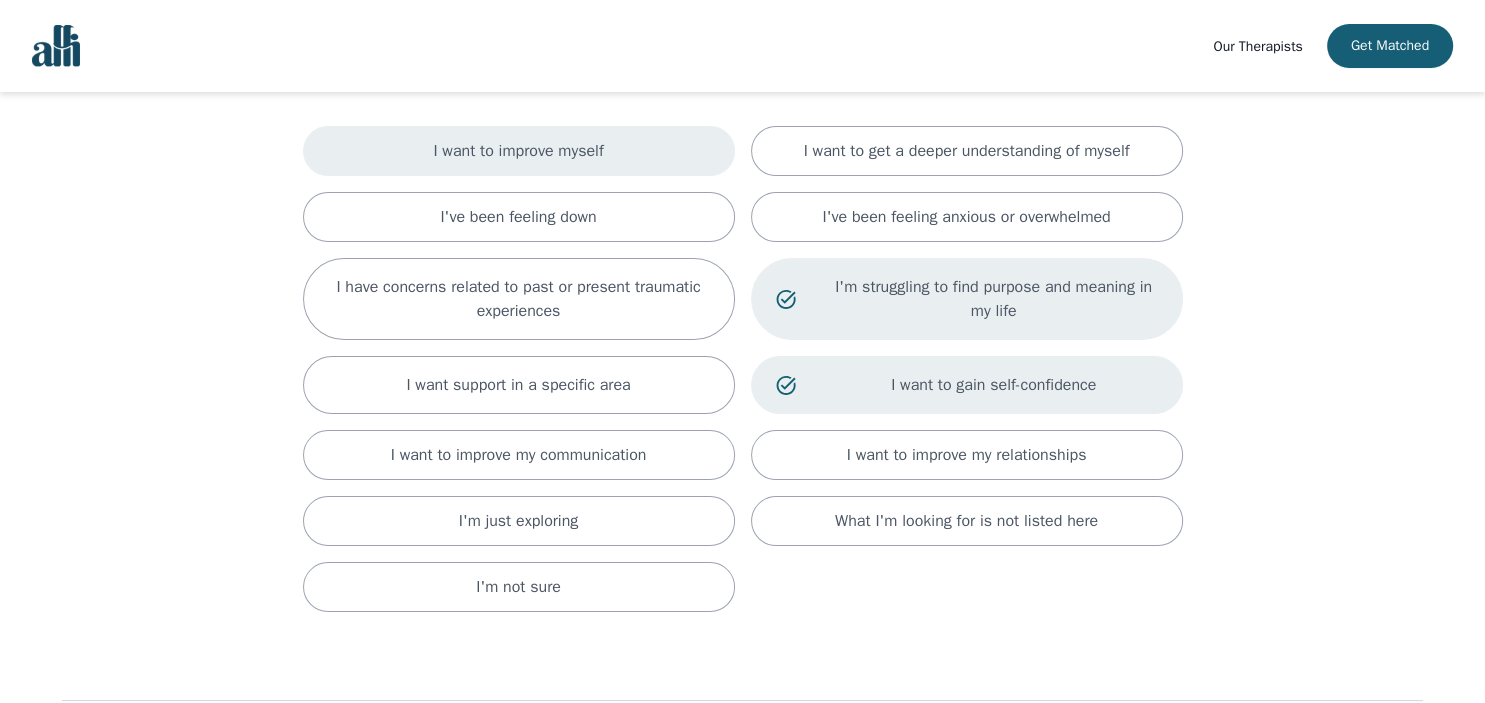 click on "I want to improve myself" at bounding box center [518, 151] 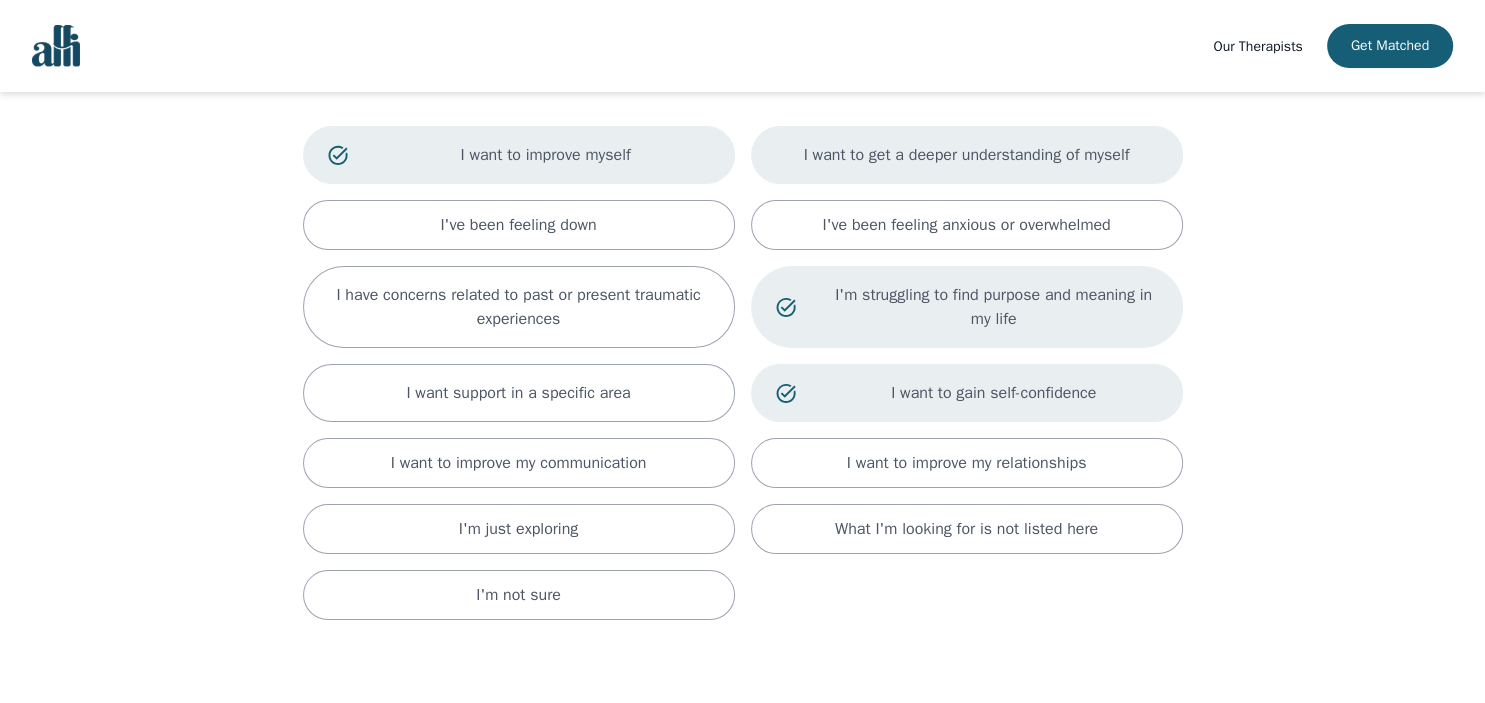 click on "I want to get a deeper understanding of myself" at bounding box center [967, 155] 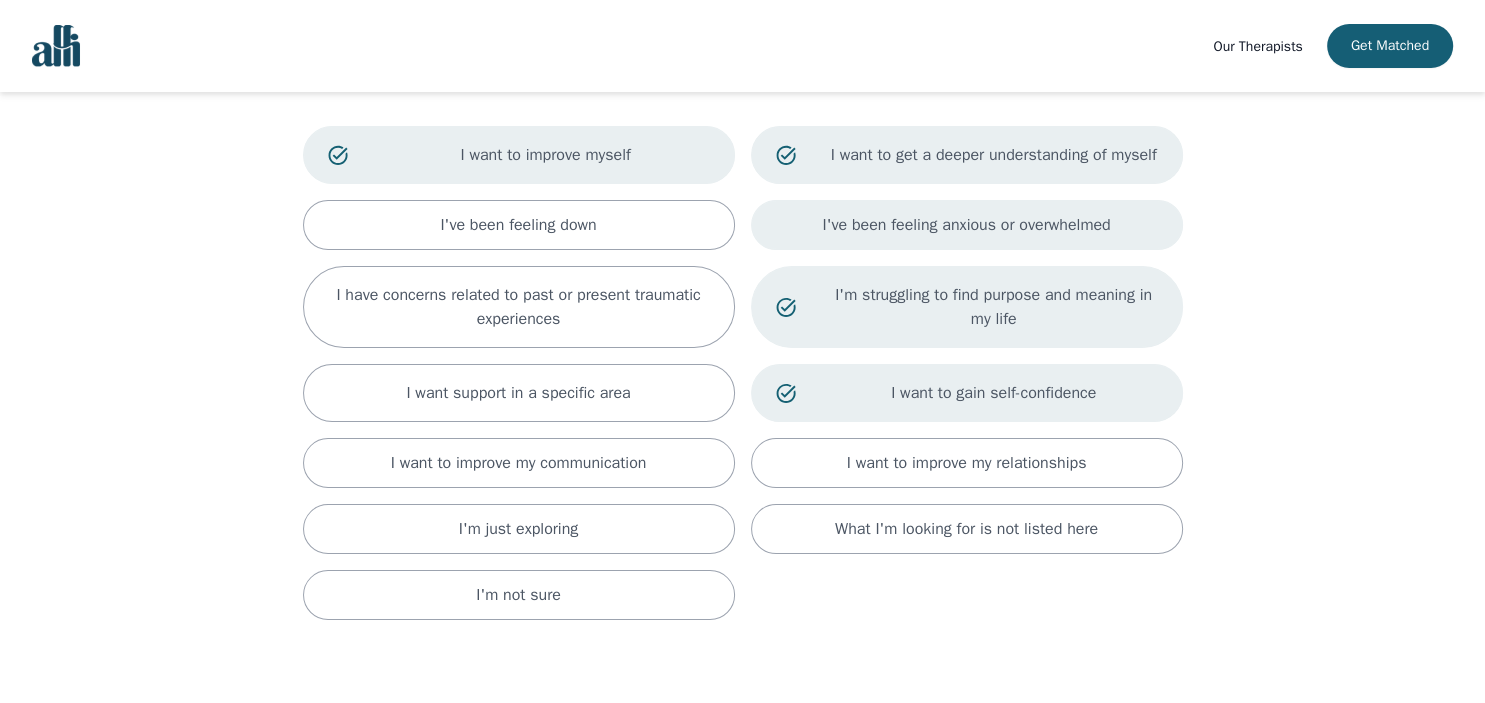 click on "I've been feeling anxious or overwhelmed" at bounding box center [966, 225] 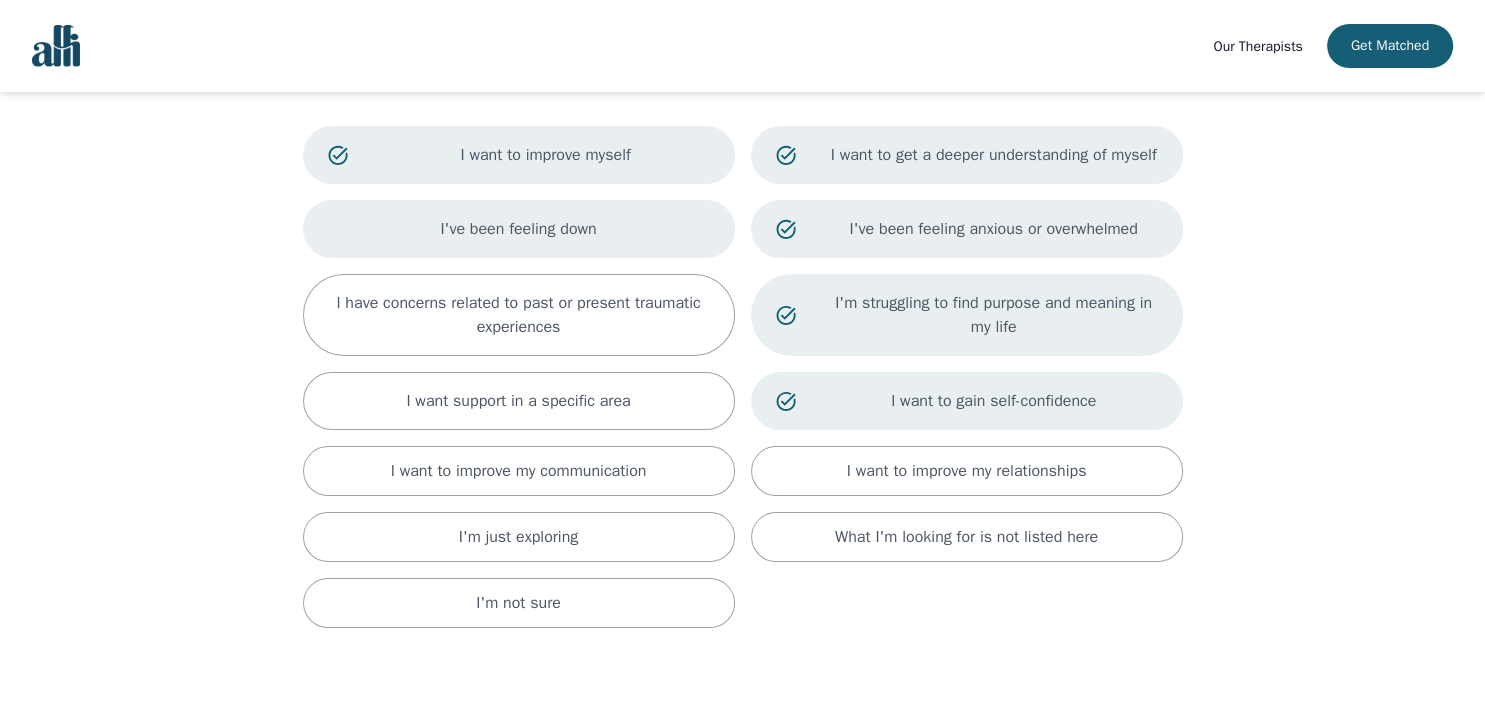 click on "I've been feeling down" at bounding box center [519, 229] 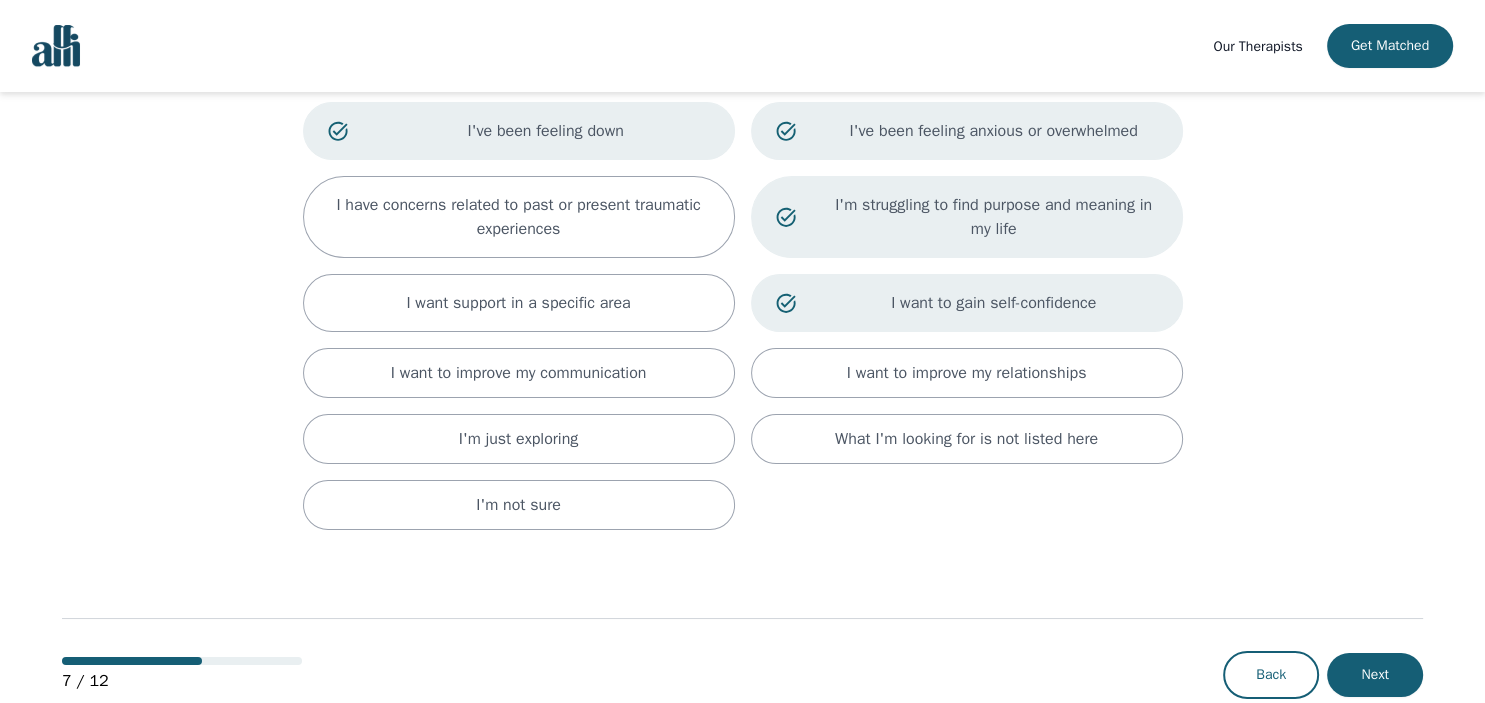 scroll, scrollTop: 272, scrollLeft: 0, axis: vertical 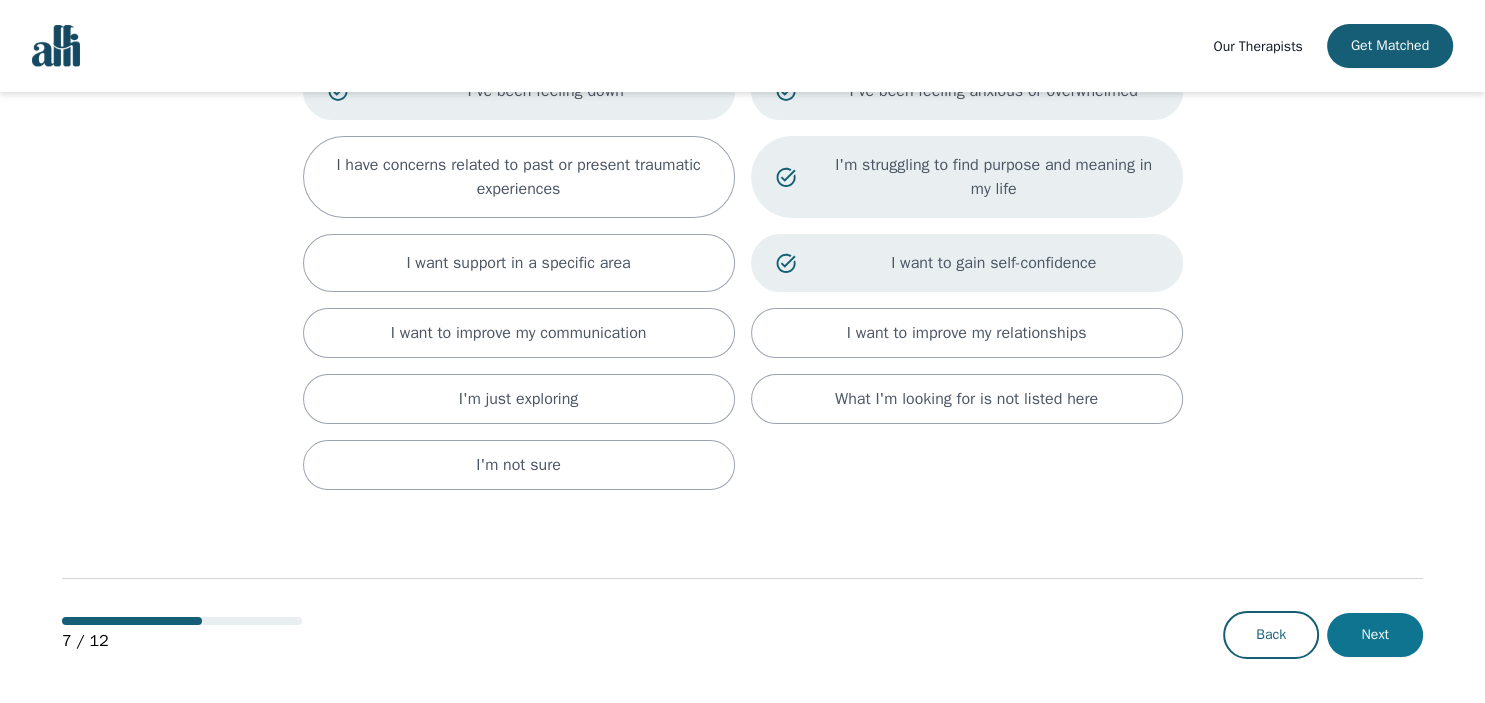 click on "Next" at bounding box center (1375, 635) 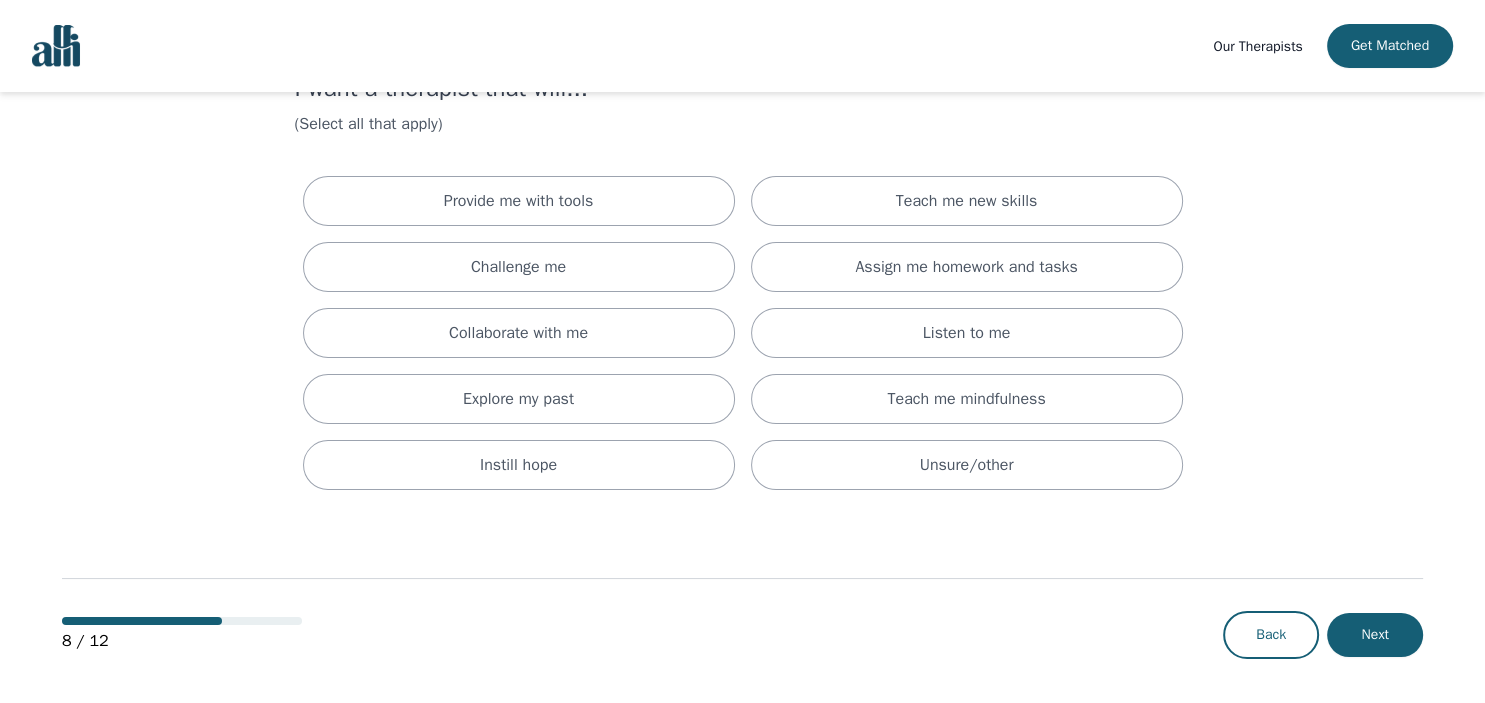 scroll, scrollTop: 0, scrollLeft: 0, axis: both 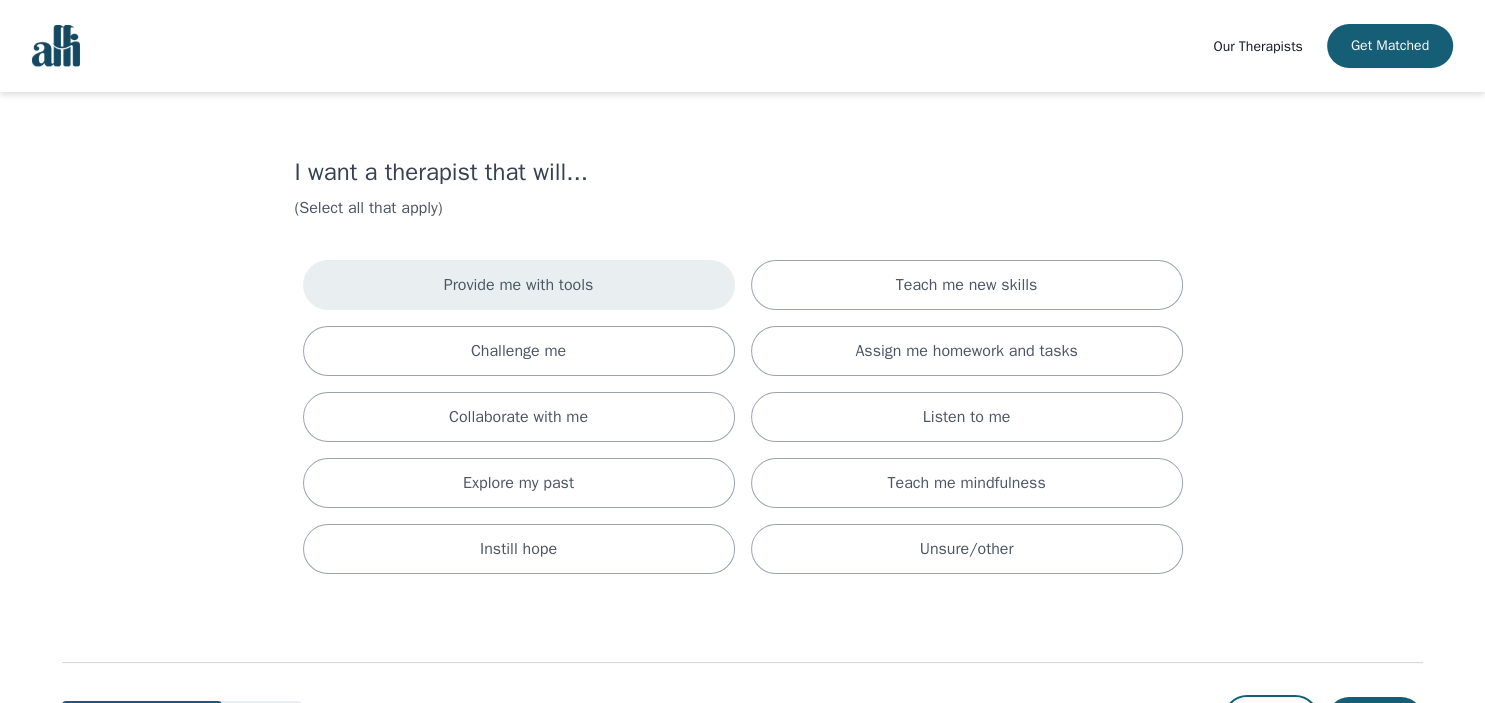 click on "Provide me with tools" at bounding box center [519, 285] 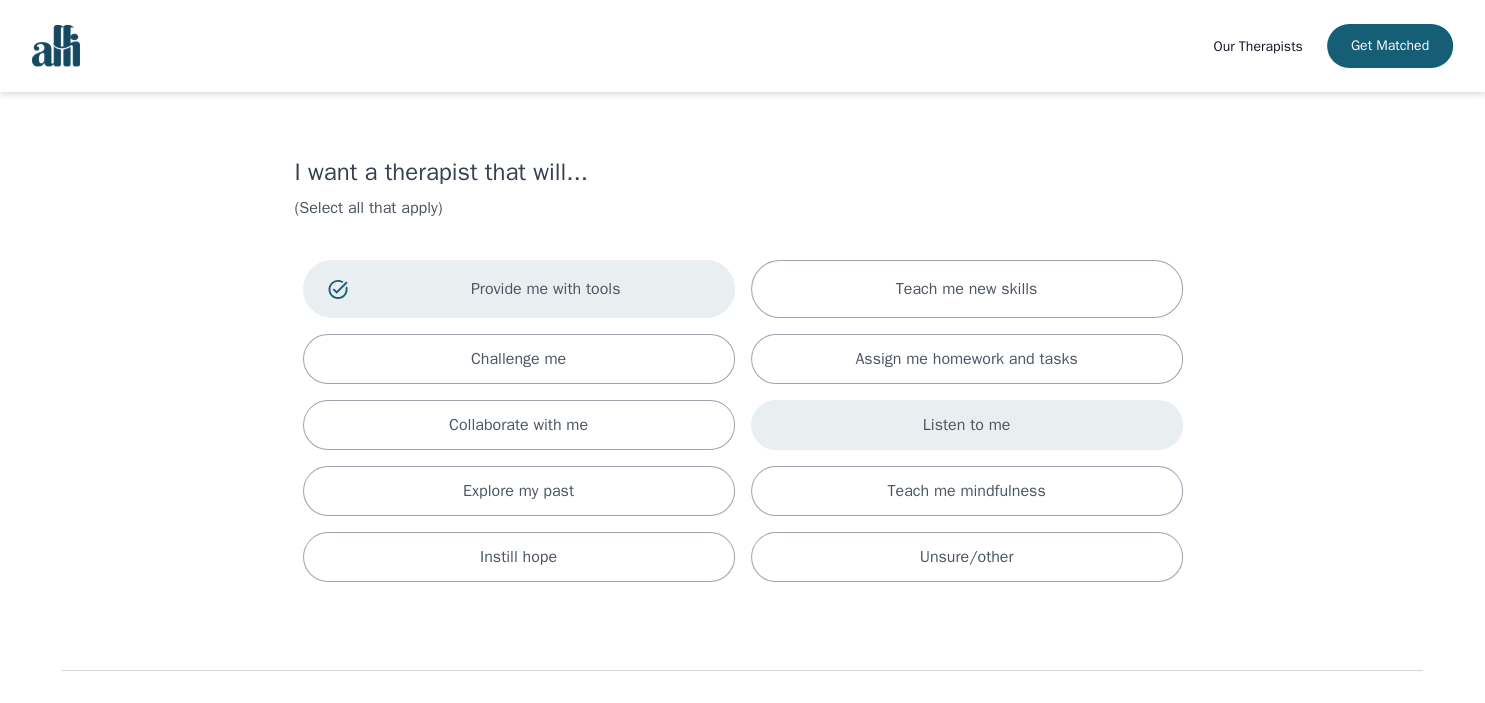 click on "Listen to me" at bounding box center (967, 425) 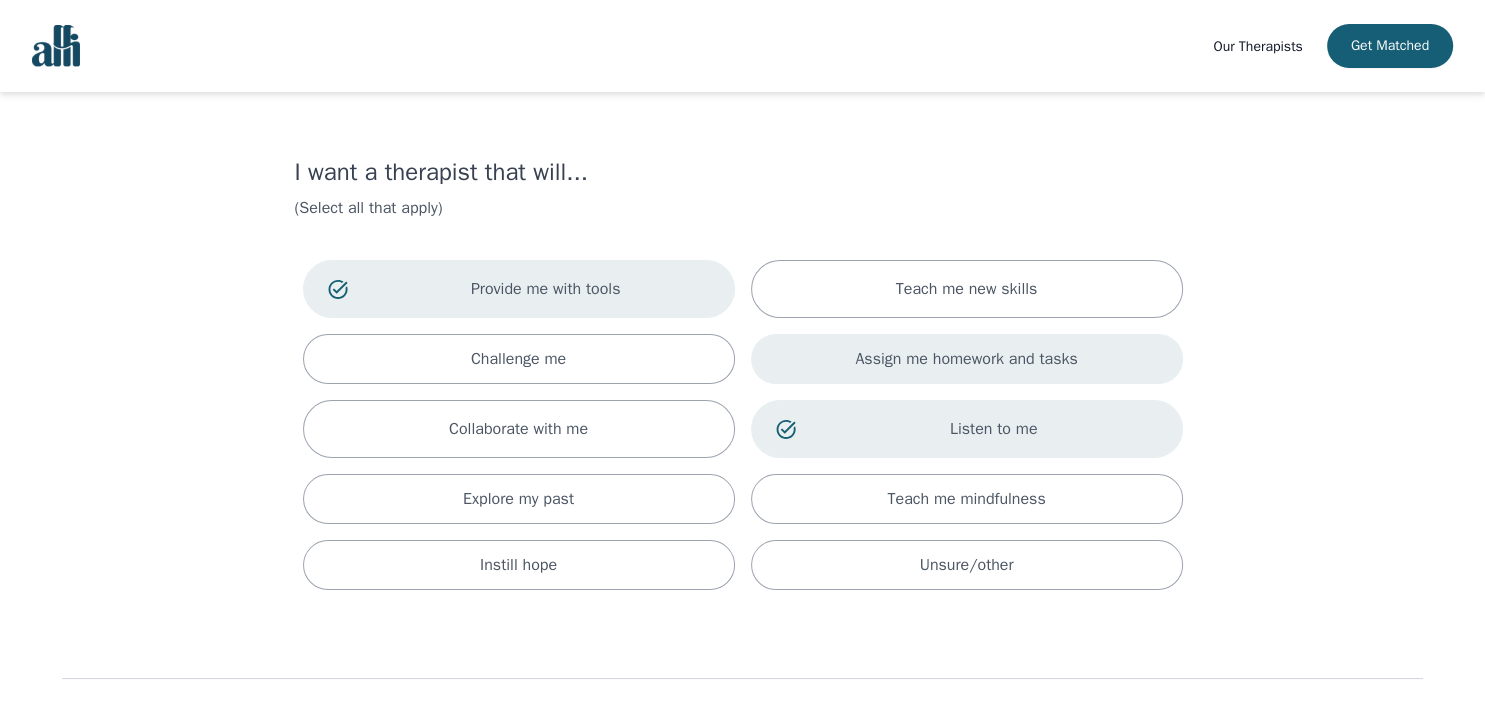 click on "Assign me homework and tasks" at bounding box center (967, 359) 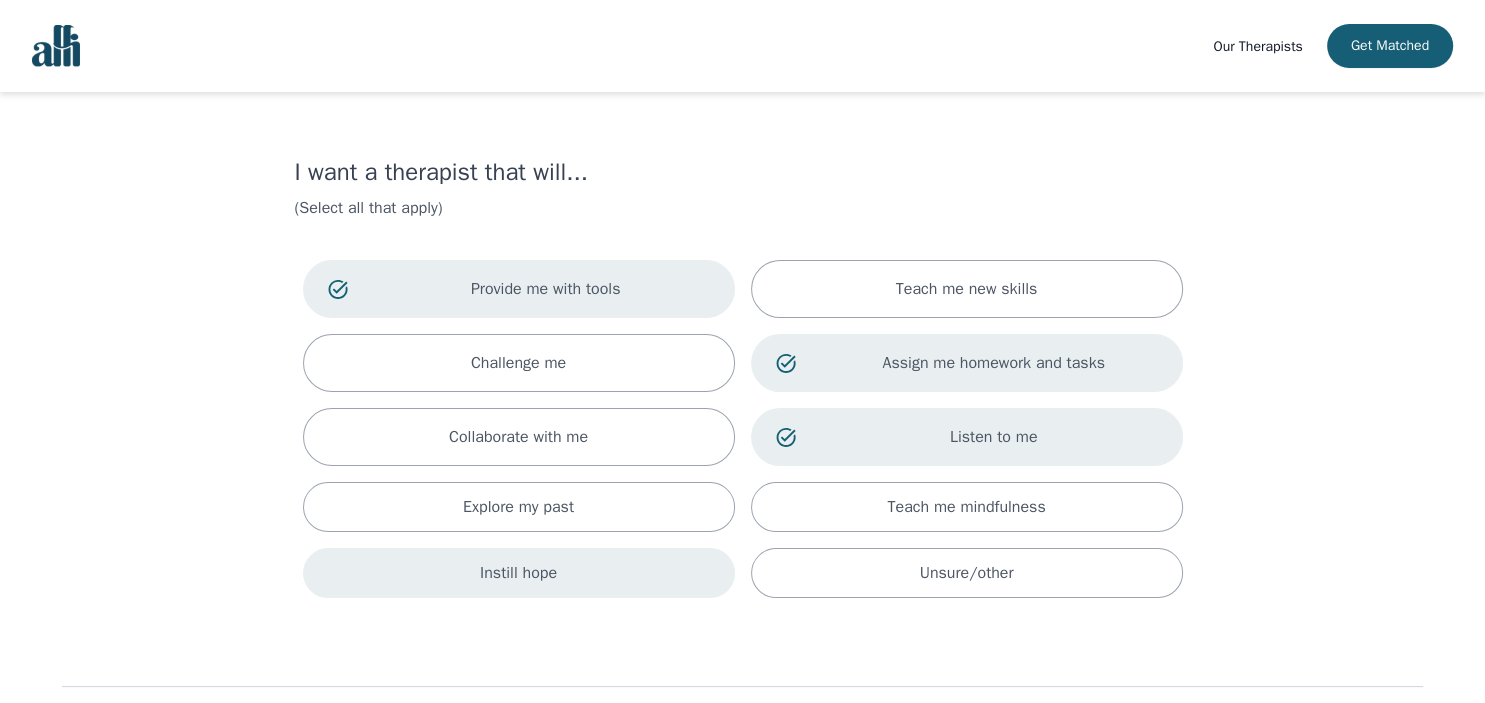 click on "Instill hope" at bounding box center (518, 573) 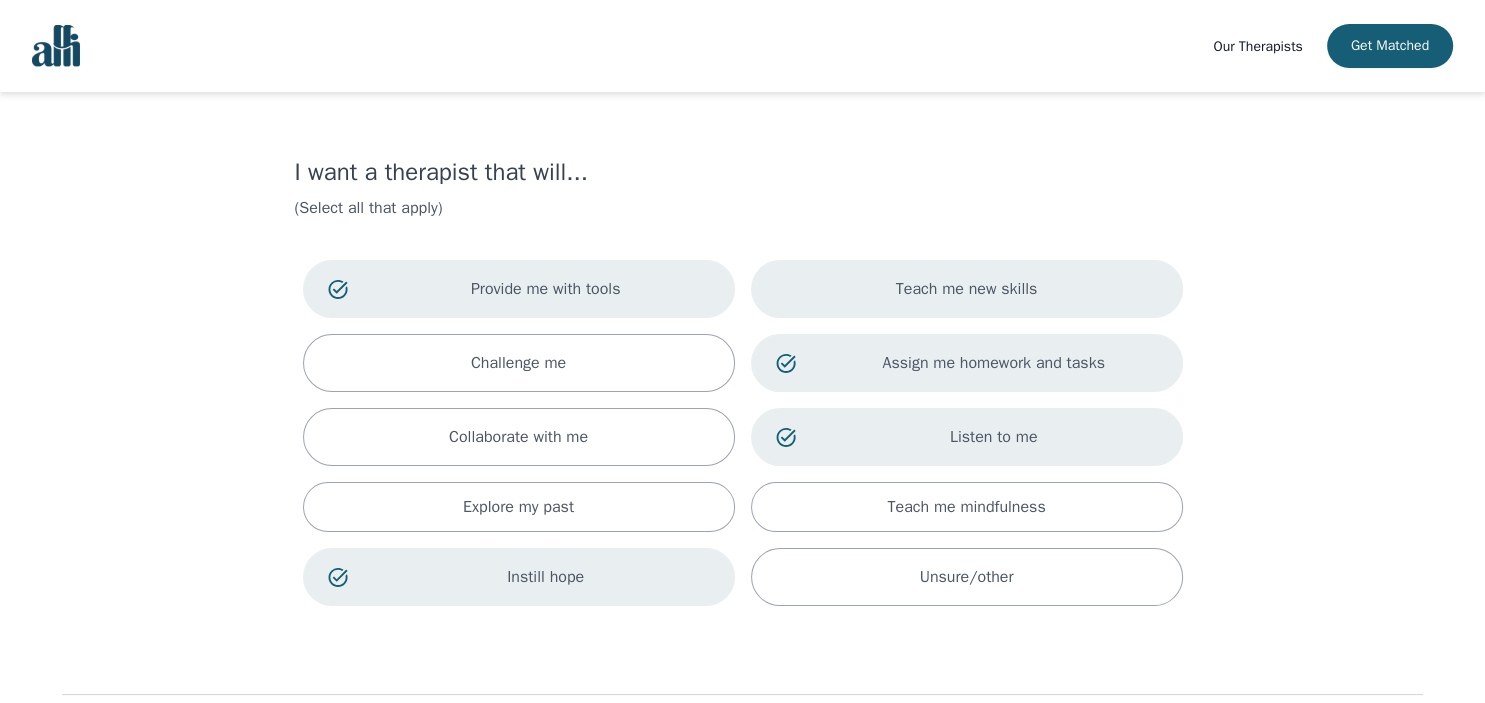 click on "Teach me new skills" at bounding box center (967, 289) 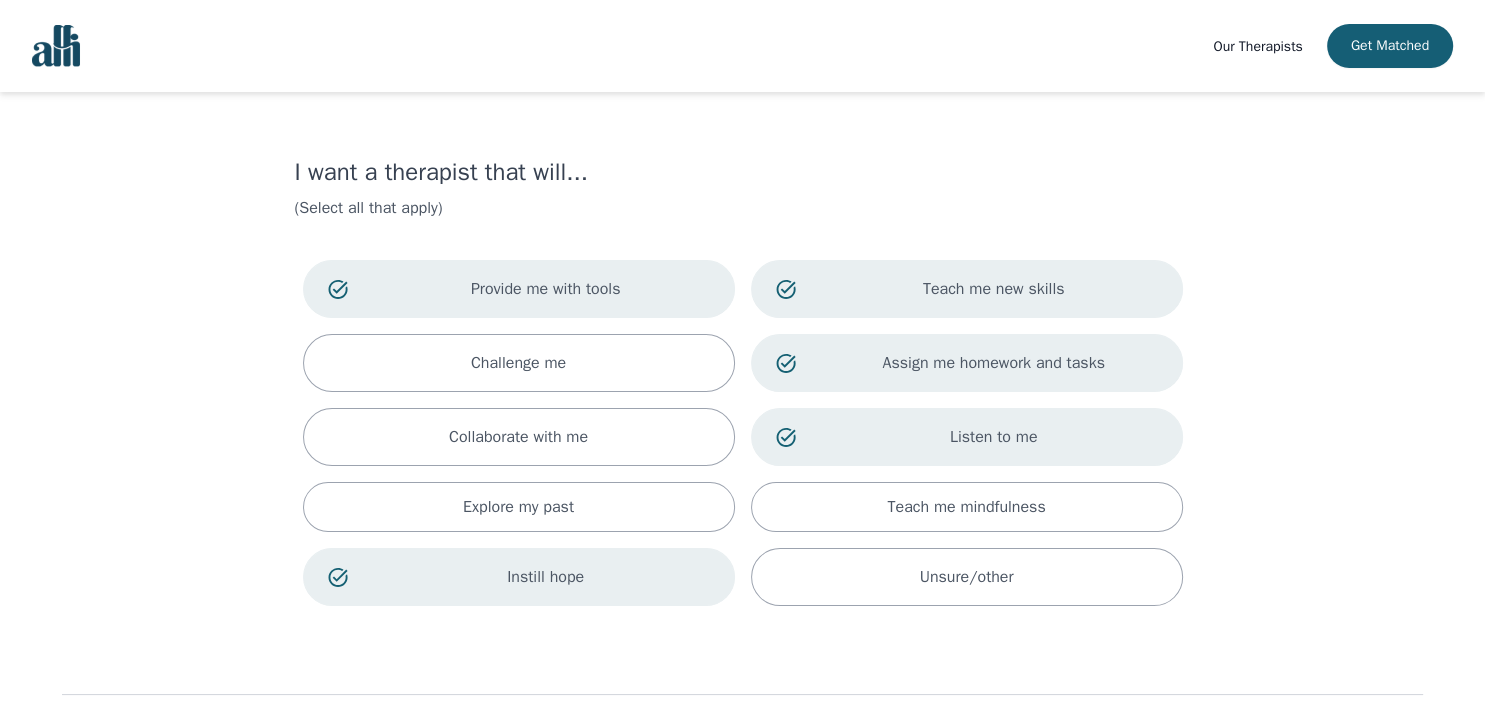 click on "Teach me new skills" at bounding box center (967, 289) 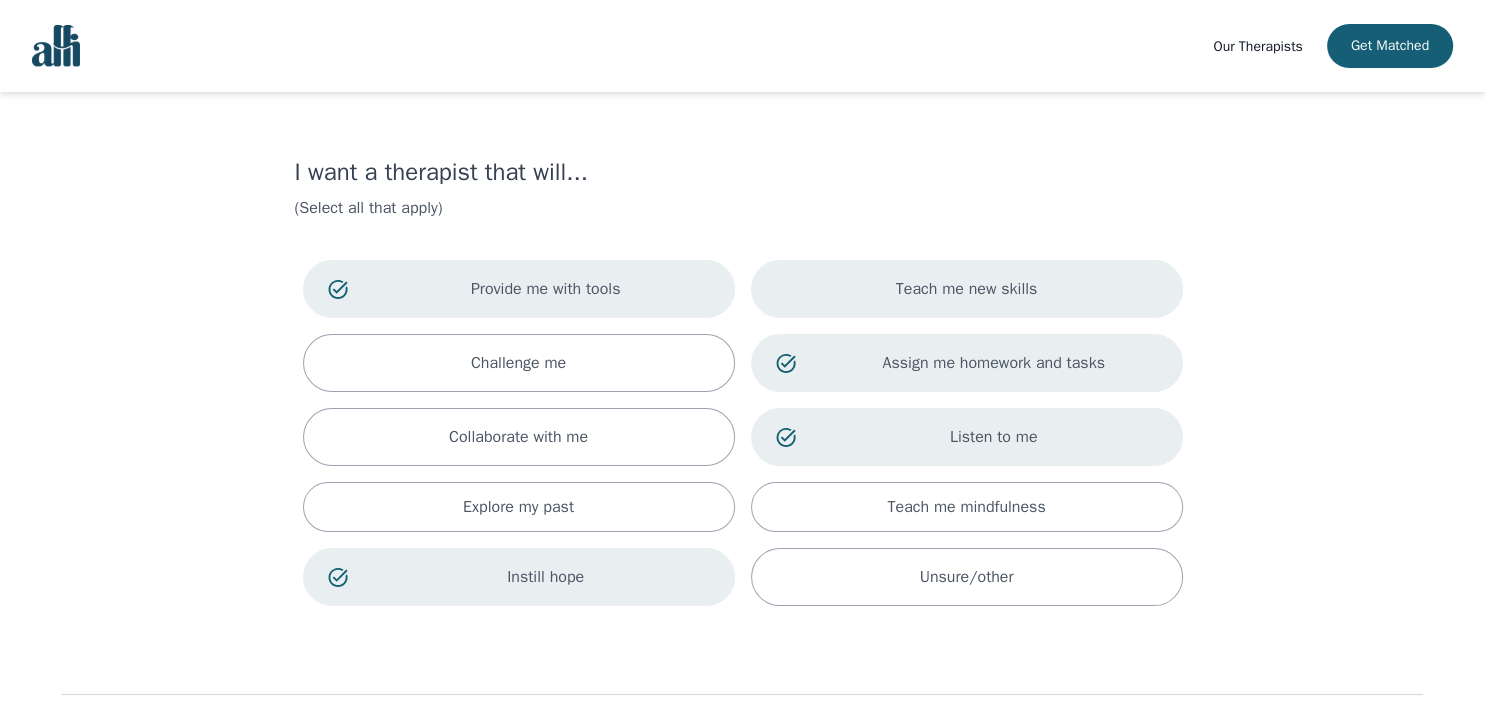 click on "Teach me new skills" at bounding box center [967, 289] 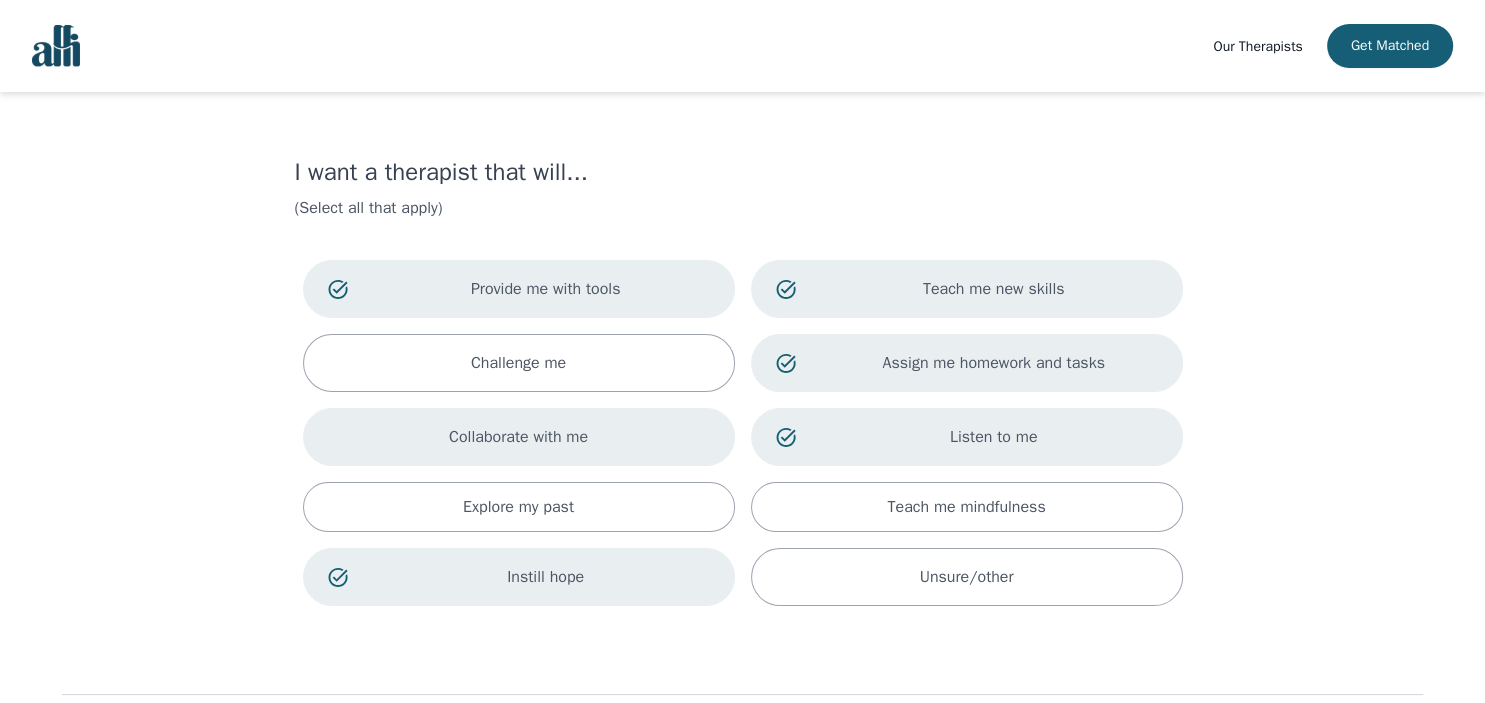 click on "Collaborate with me" at bounding box center (518, 437) 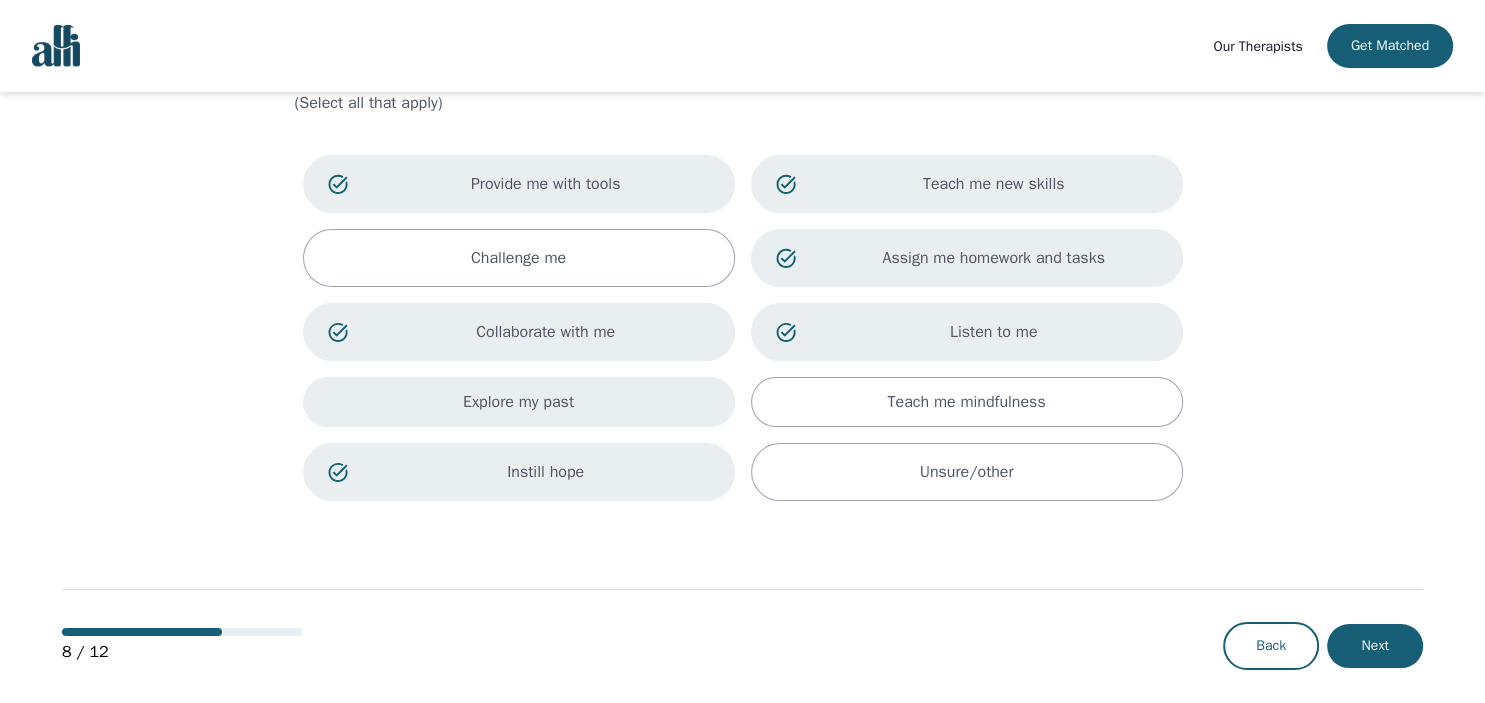 click on "Explore my past" at bounding box center [519, 402] 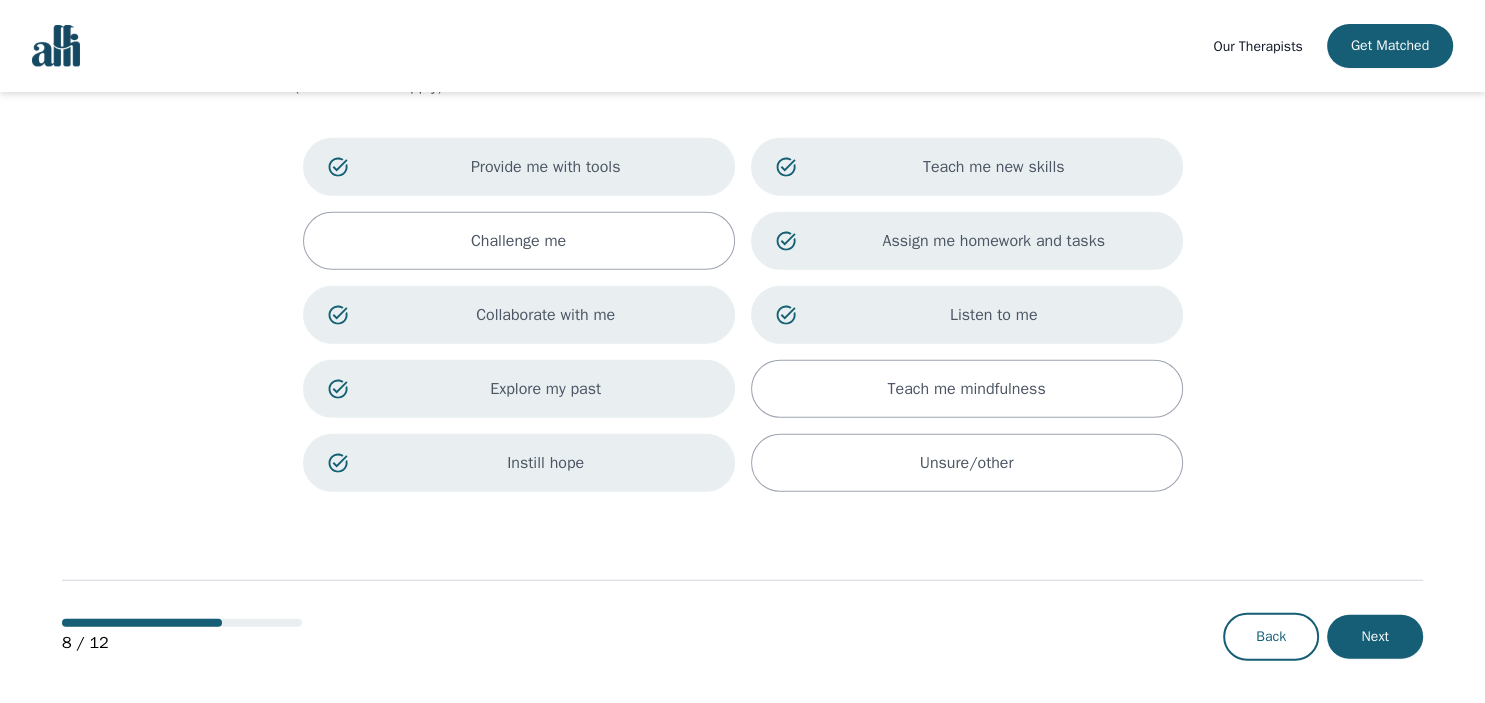 scroll, scrollTop: 124, scrollLeft: 0, axis: vertical 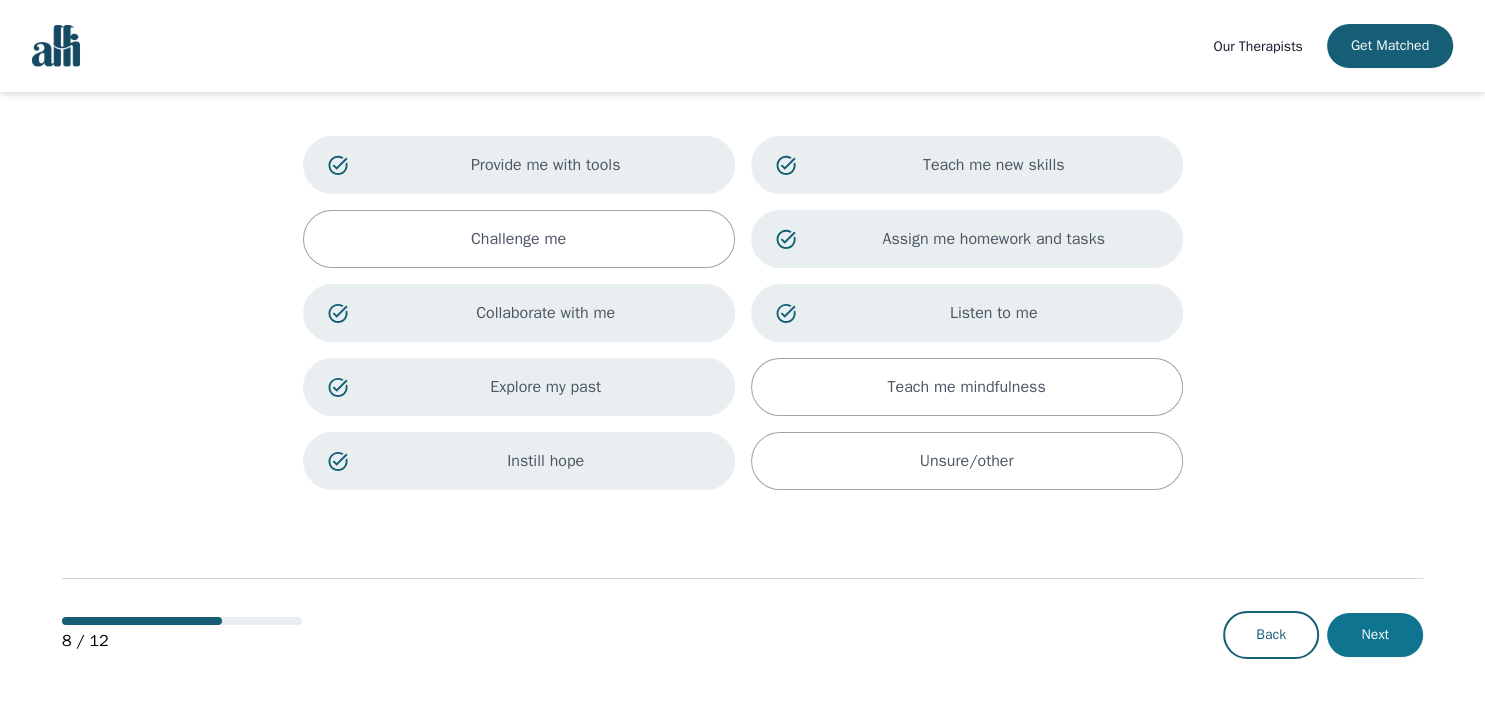 click on "Next" at bounding box center [1375, 635] 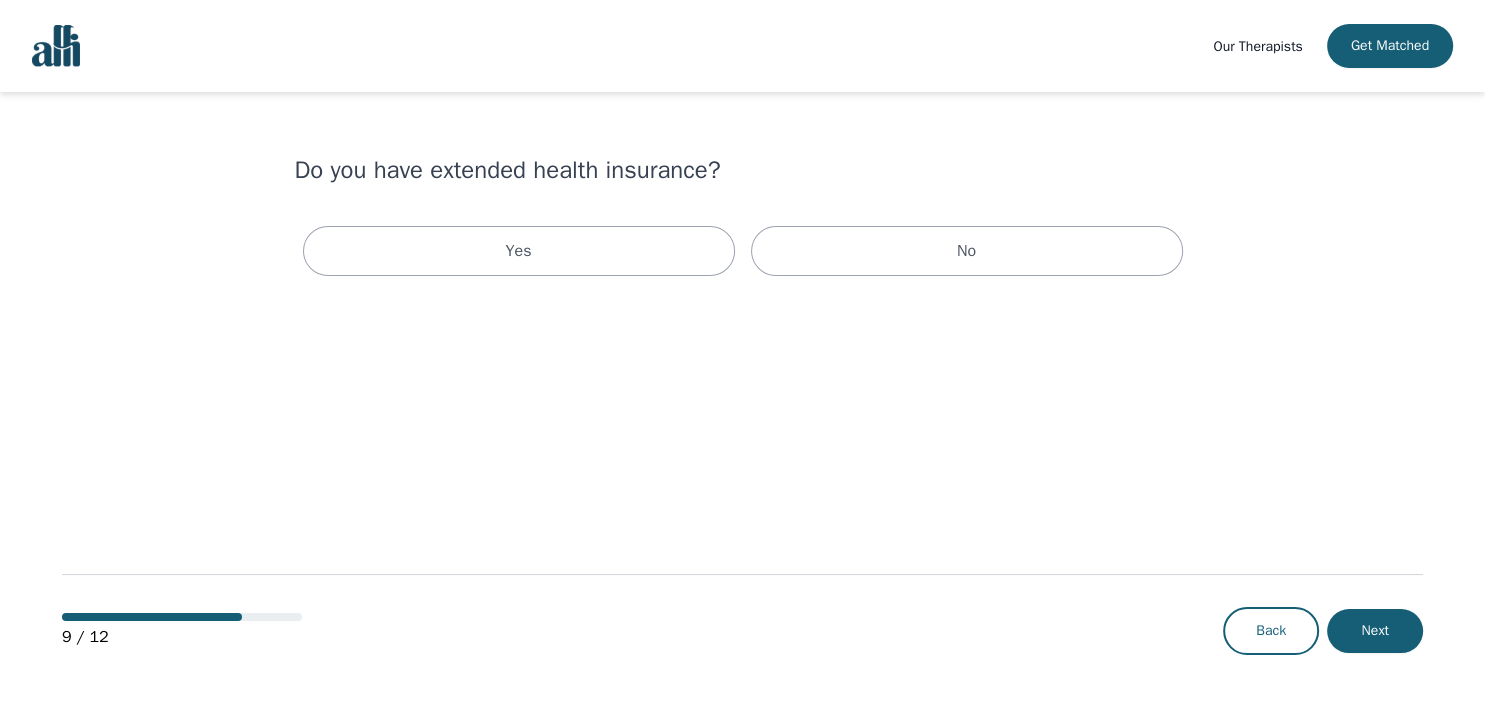 scroll, scrollTop: 0, scrollLeft: 0, axis: both 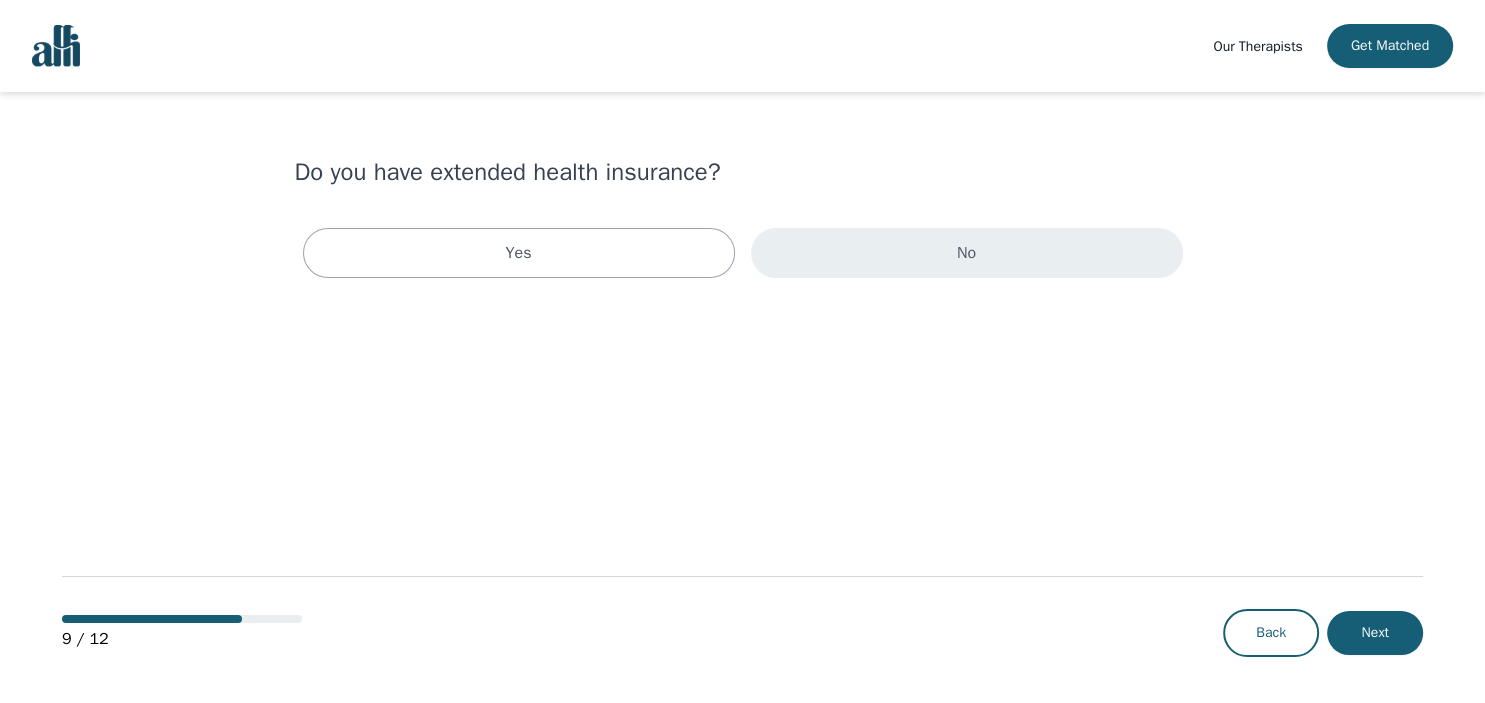 click on "No" at bounding box center (967, 253) 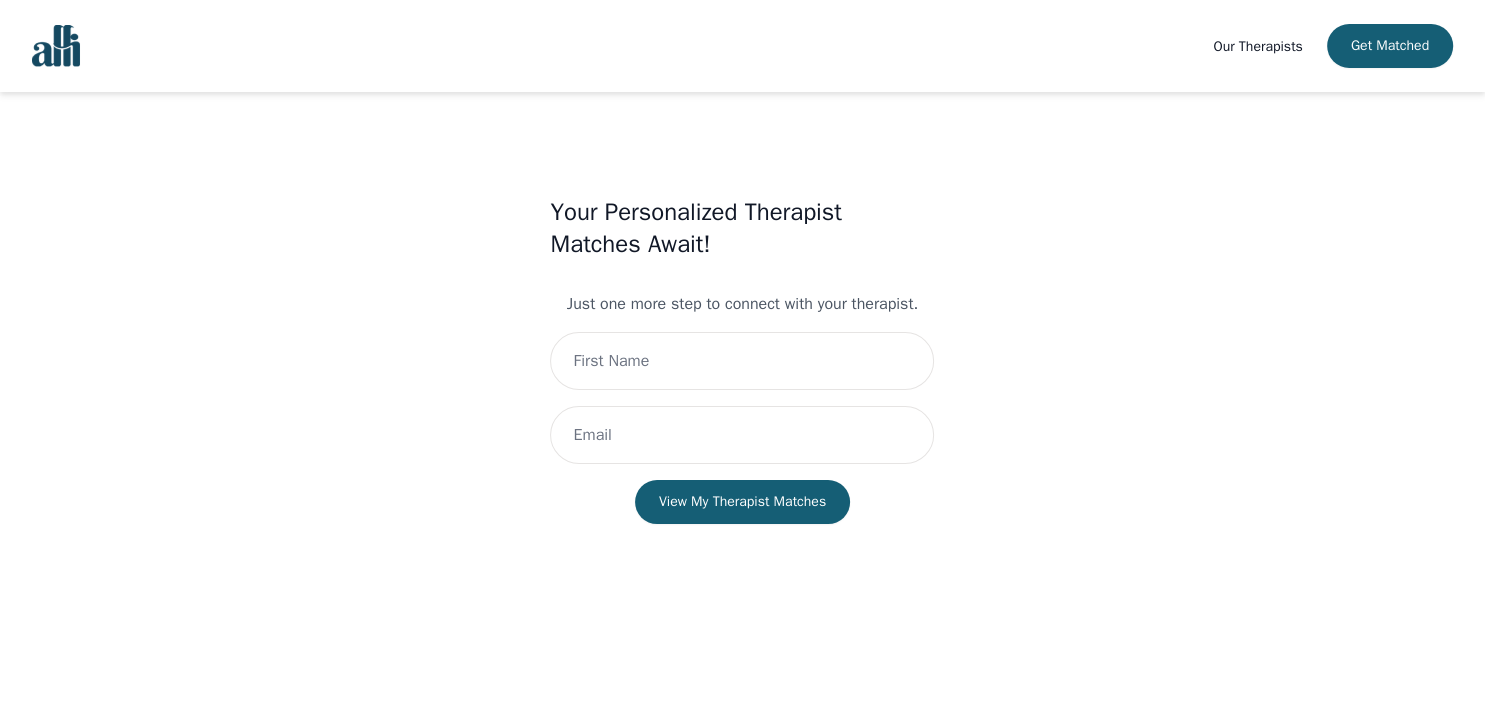 scroll, scrollTop: 2, scrollLeft: 0, axis: vertical 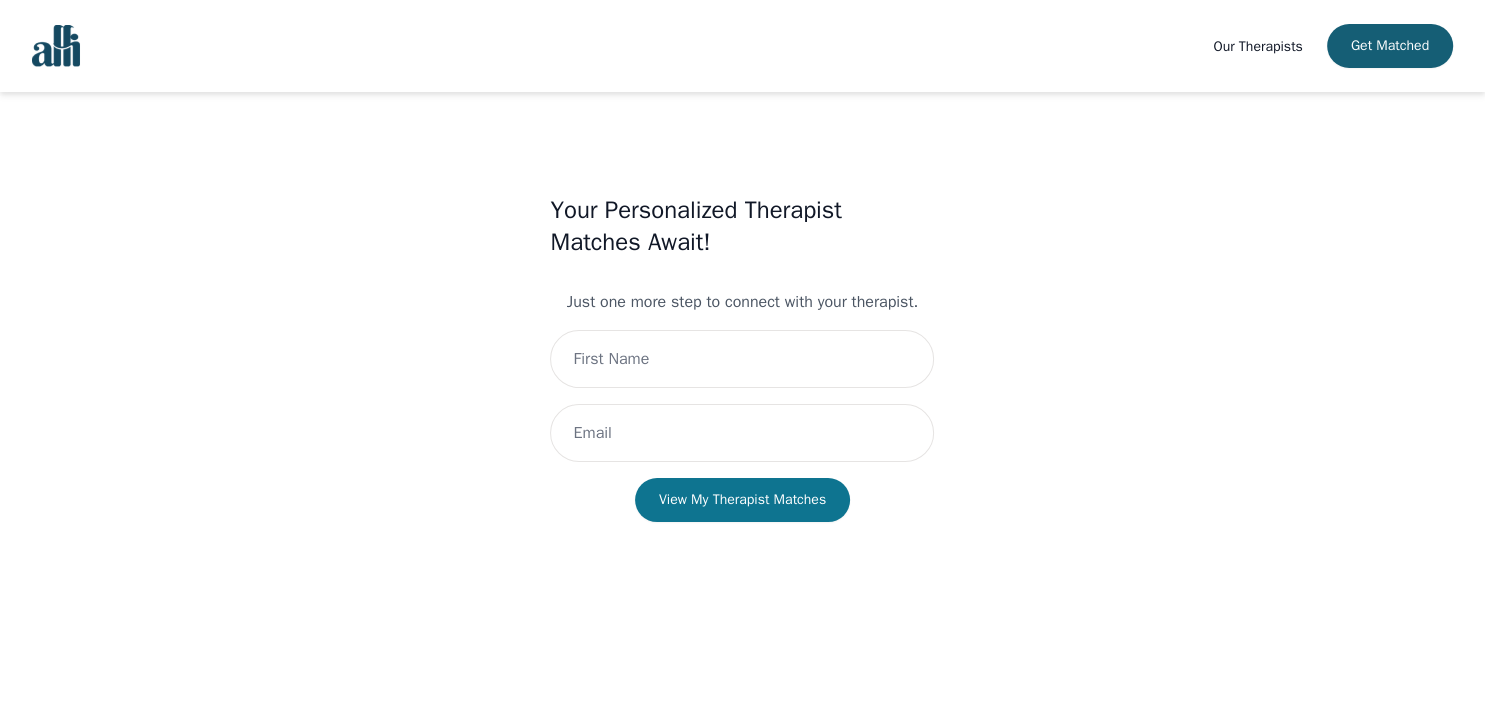click on "View My Therapist Matches" at bounding box center (742, 500) 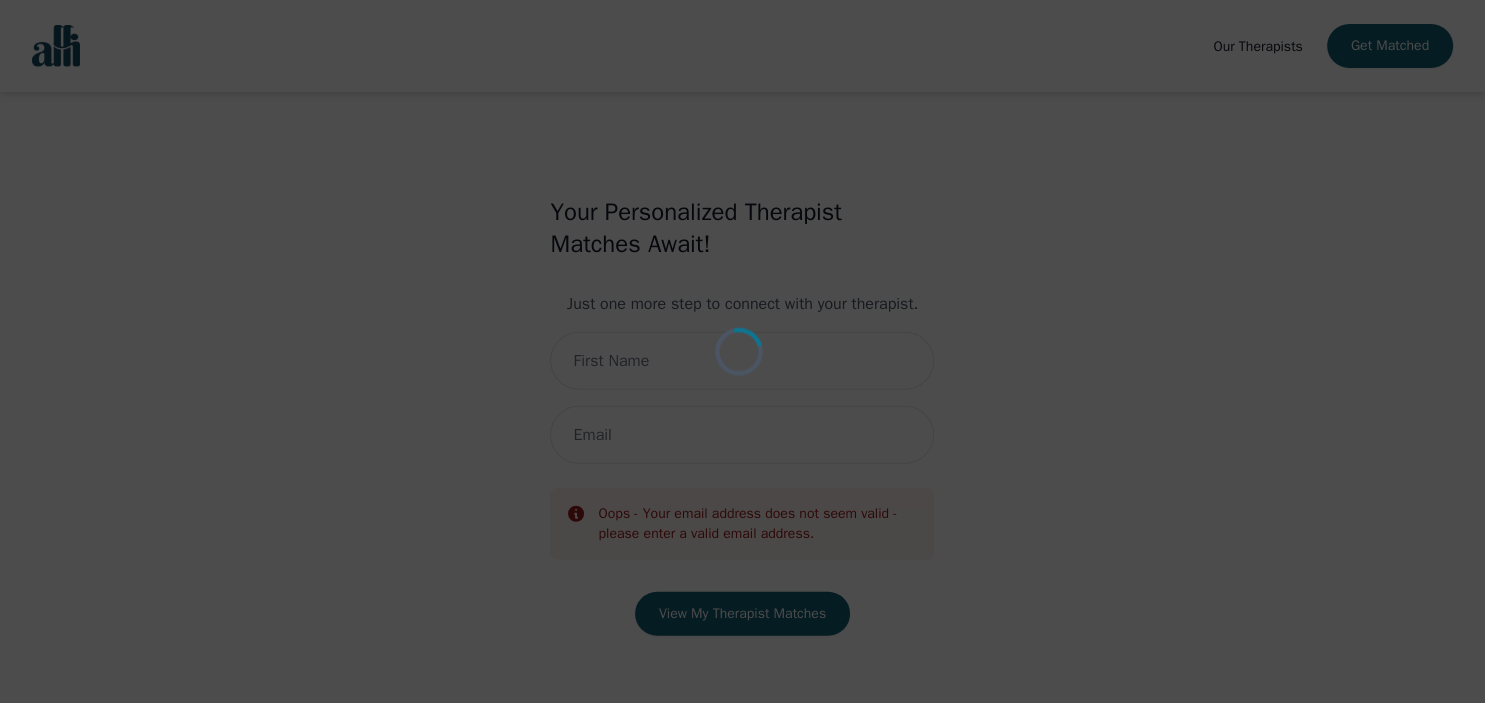 scroll, scrollTop: 0, scrollLeft: 0, axis: both 